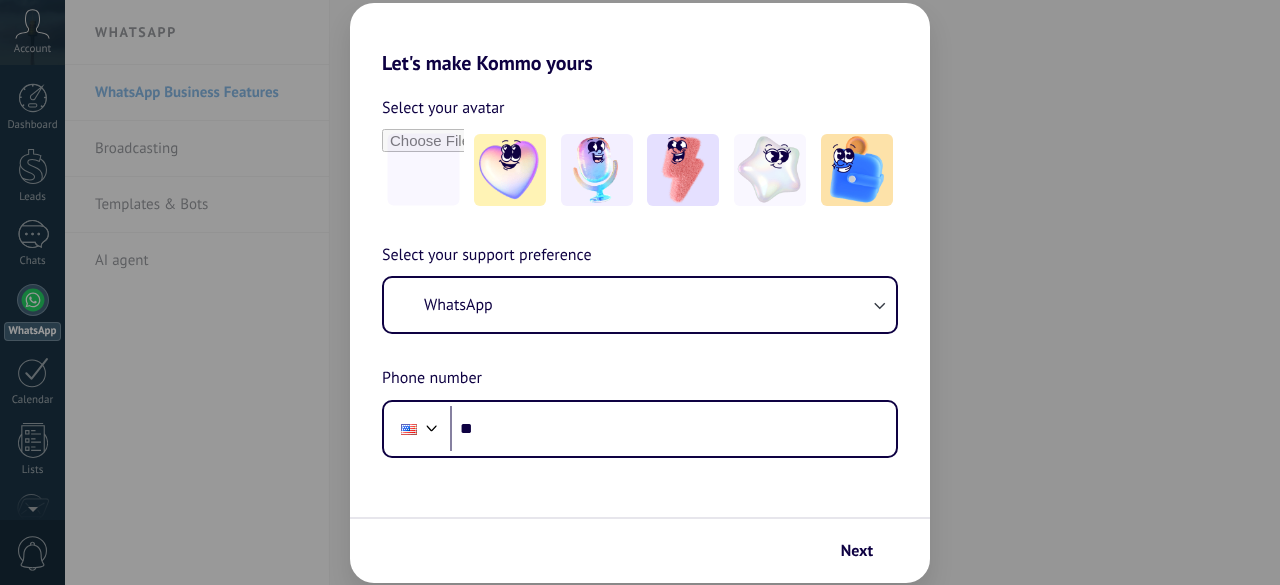 scroll, scrollTop: 0, scrollLeft: 0, axis: both 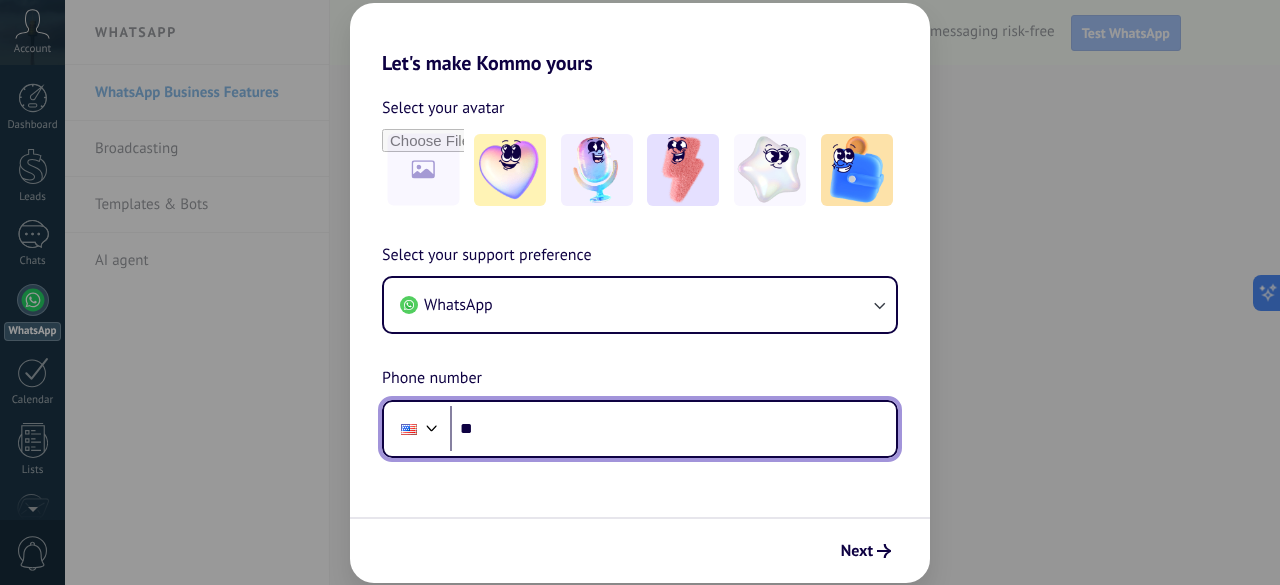click at bounding box center (432, 426) 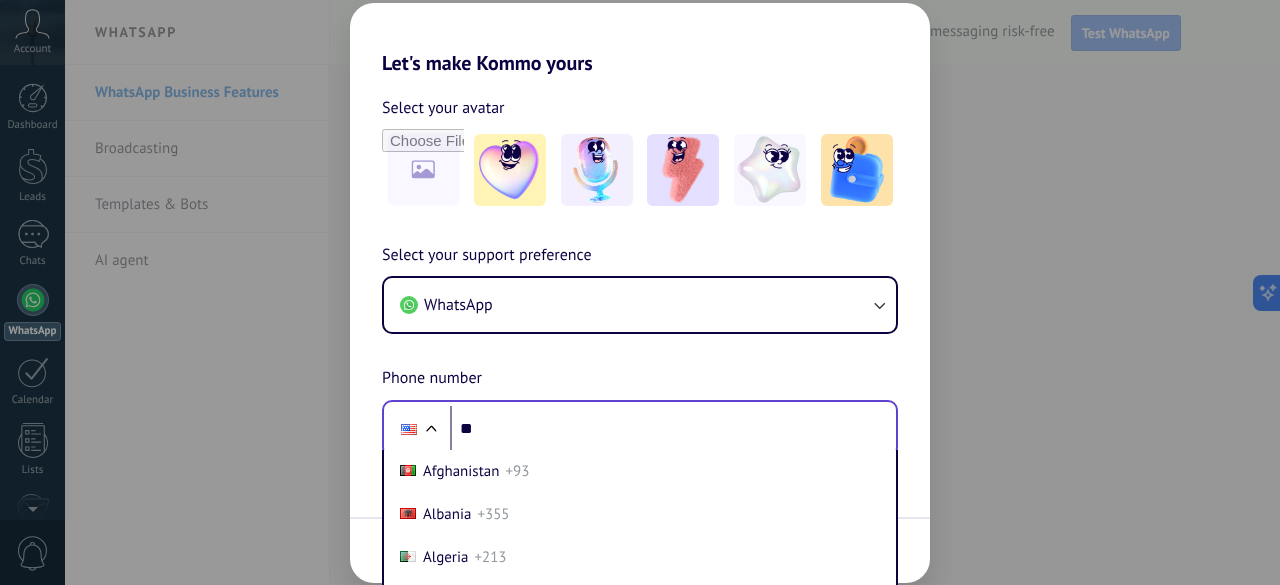 scroll, scrollTop: 102, scrollLeft: 0, axis: vertical 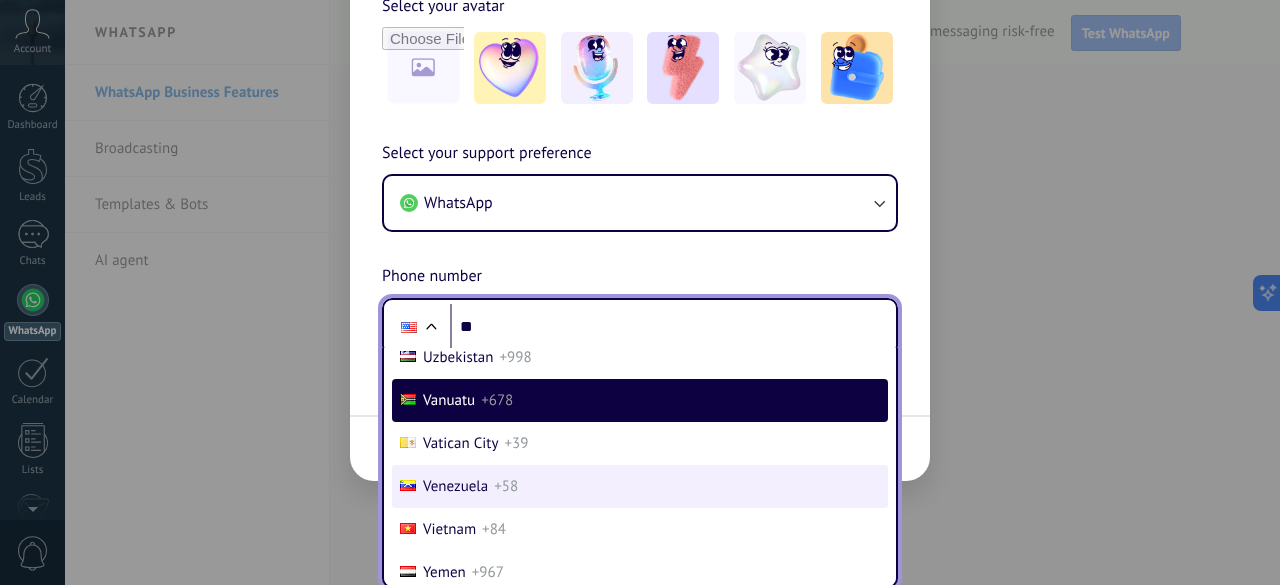 click on "Venezuela +58" at bounding box center [640, 486] 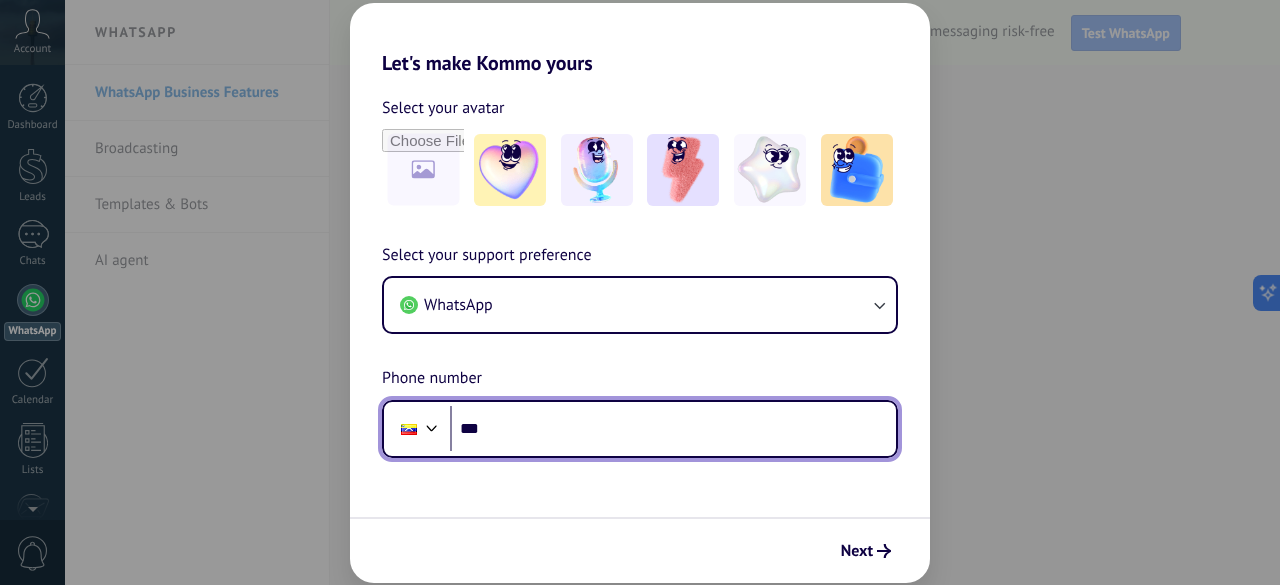 scroll, scrollTop: 0, scrollLeft: 0, axis: both 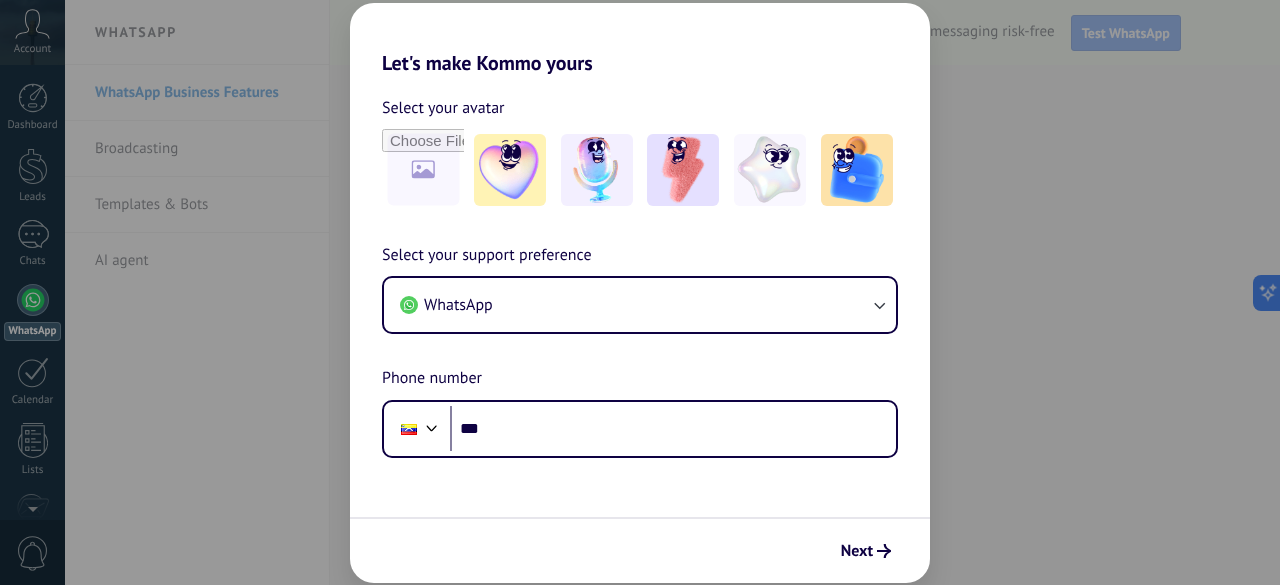 click at bounding box center (432, 426) 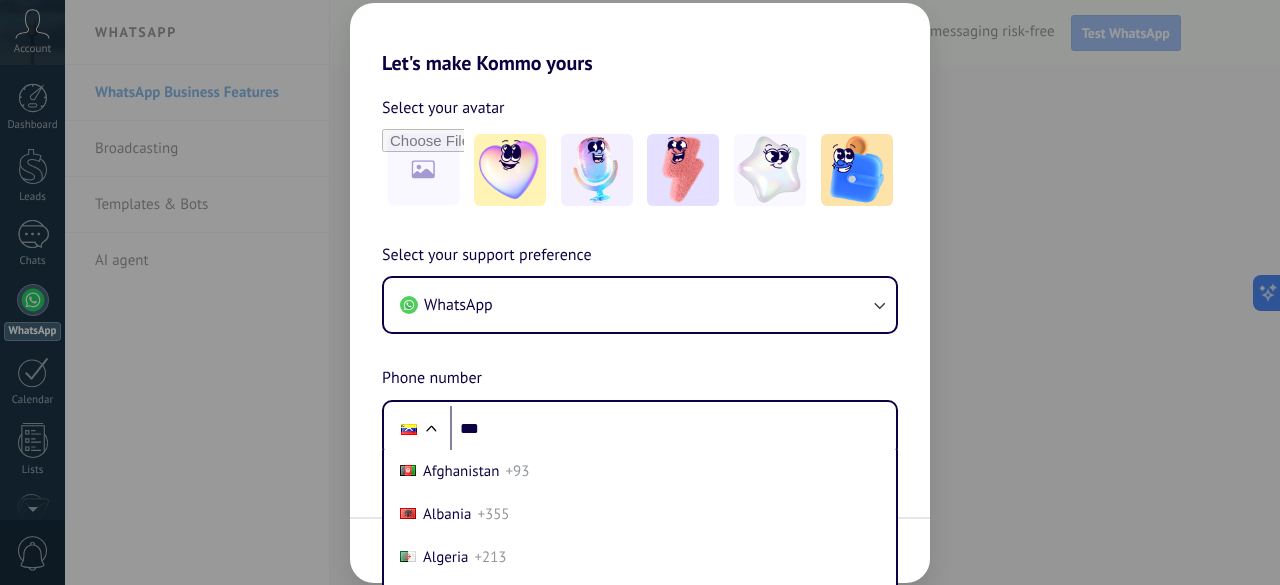 scroll, scrollTop: 102, scrollLeft: 0, axis: vertical 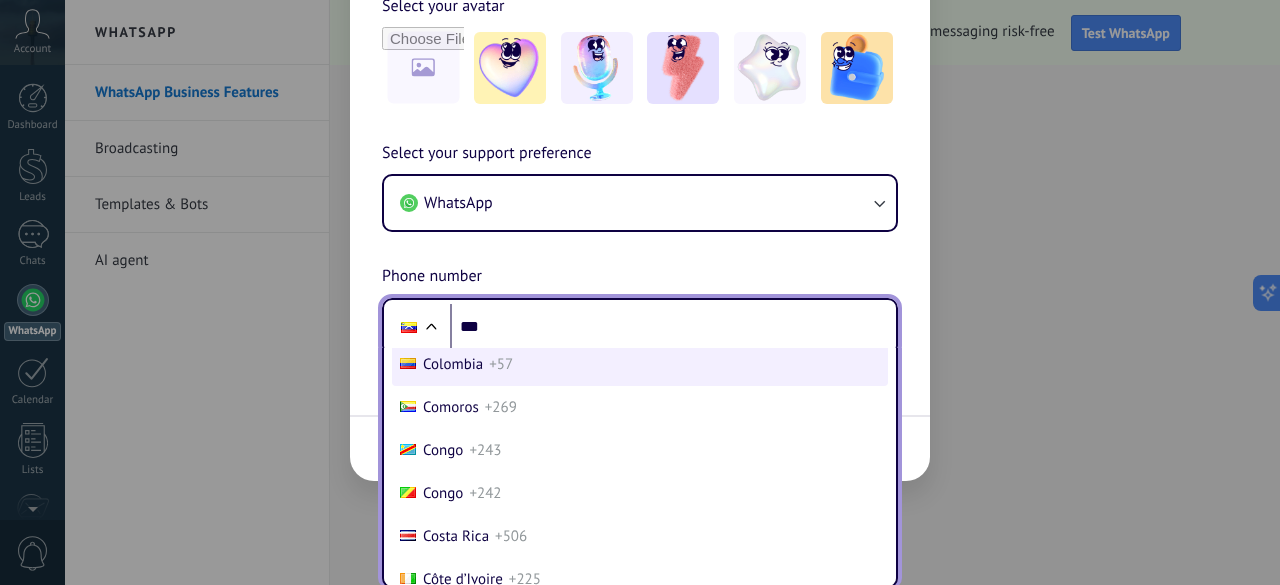 click on "Colombia +57" at bounding box center [640, 364] 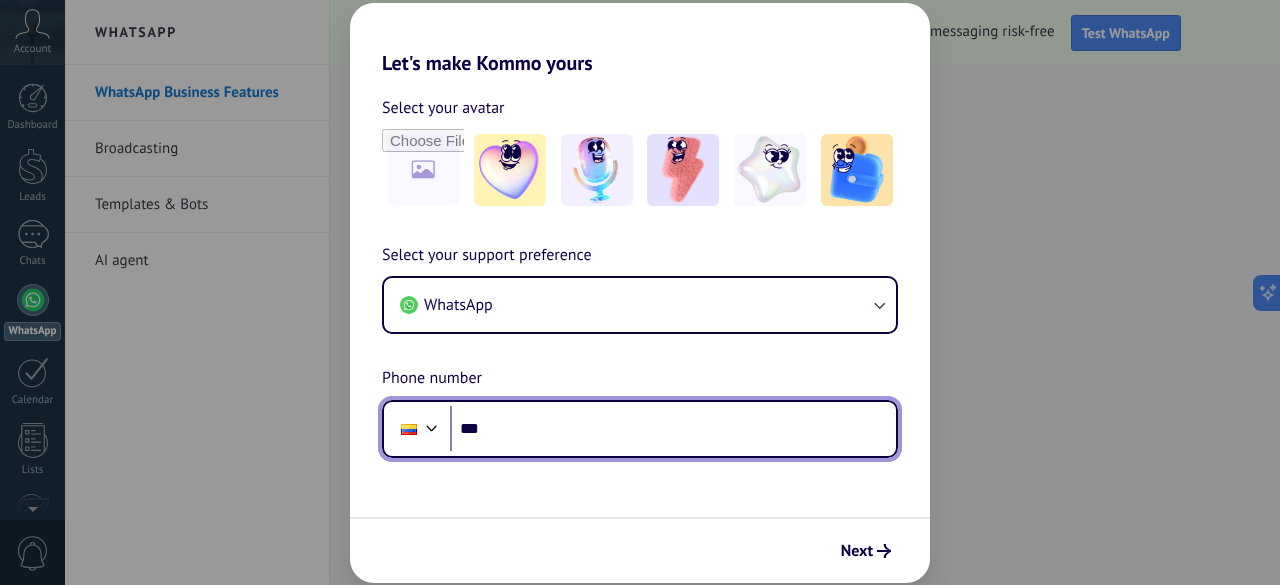 scroll, scrollTop: 0, scrollLeft: 0, axis: both 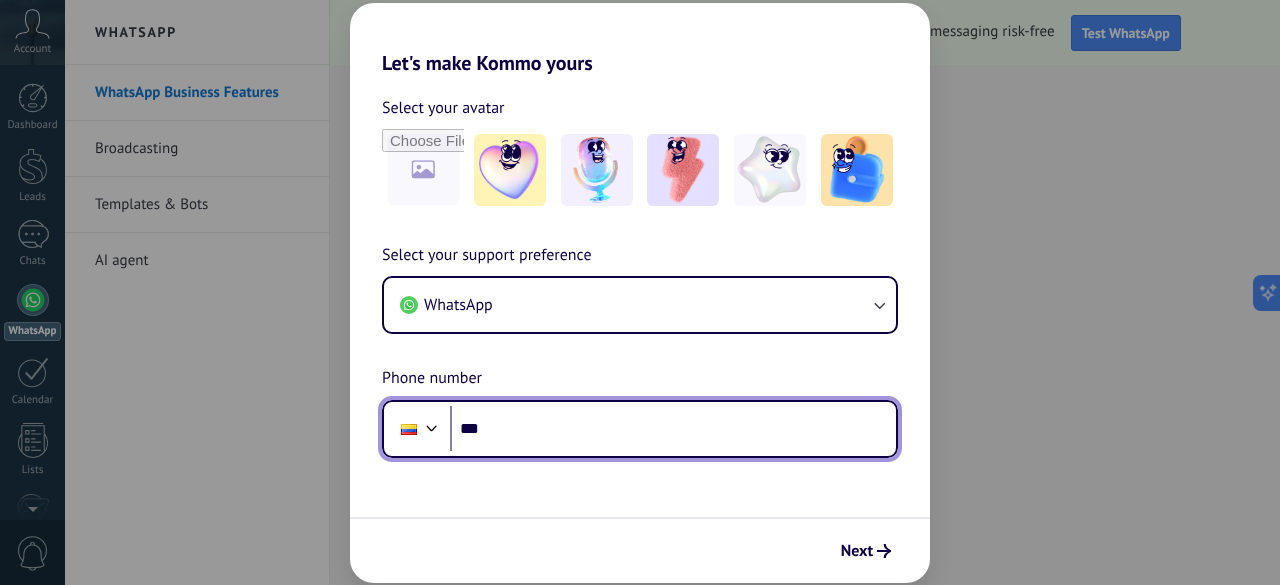 click on "**" at bounding box center (673, 429) 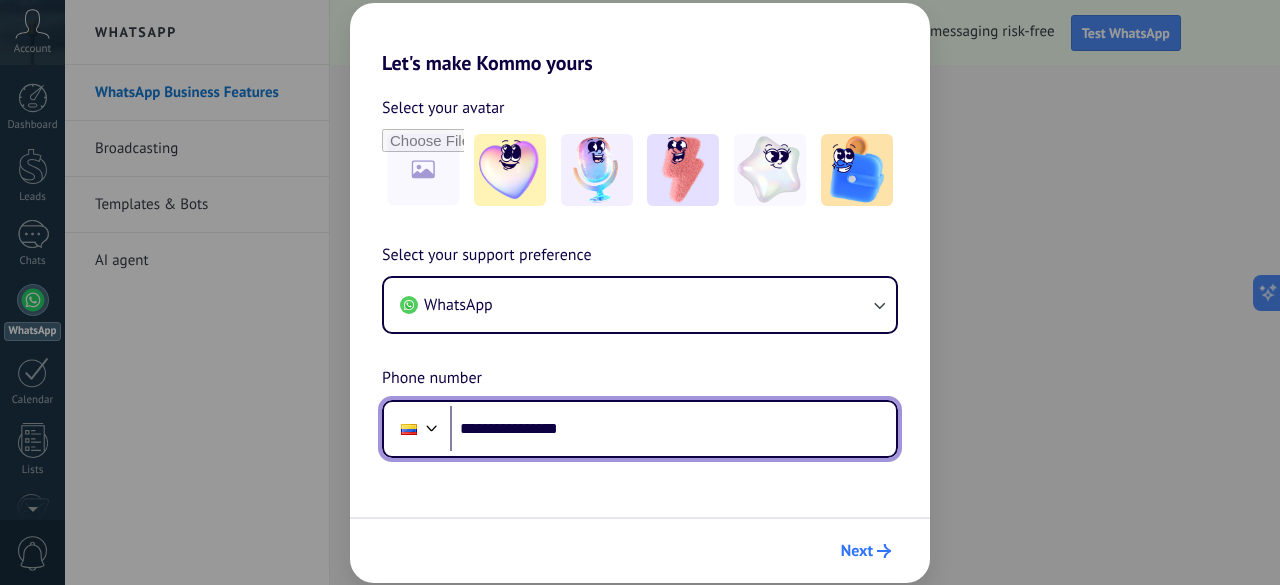 type on "**********" 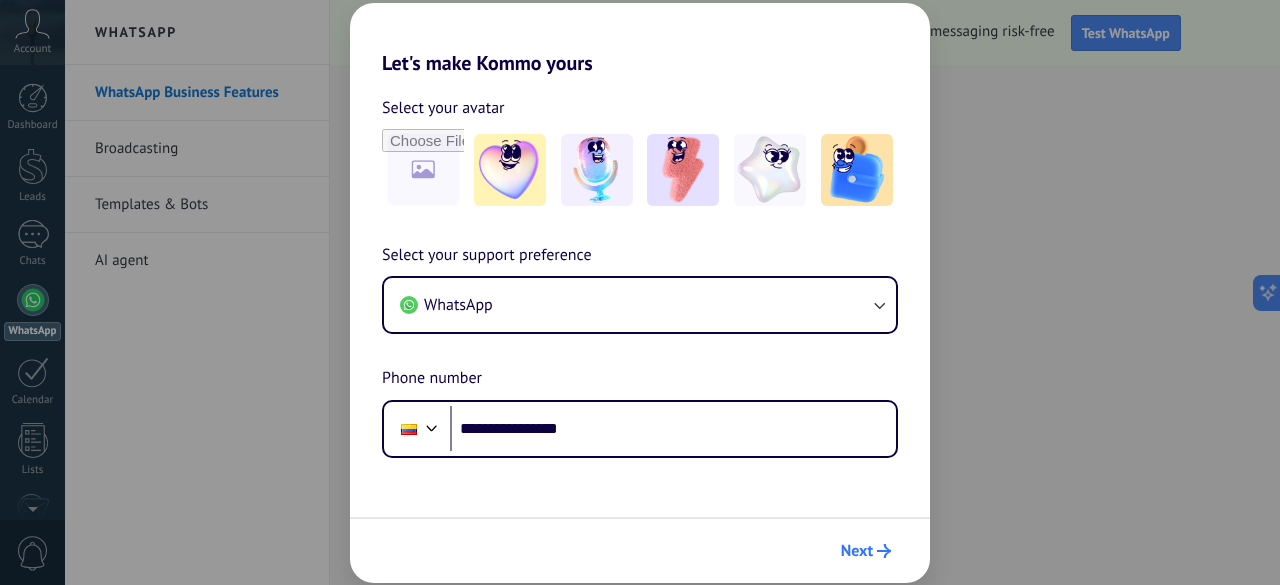 click 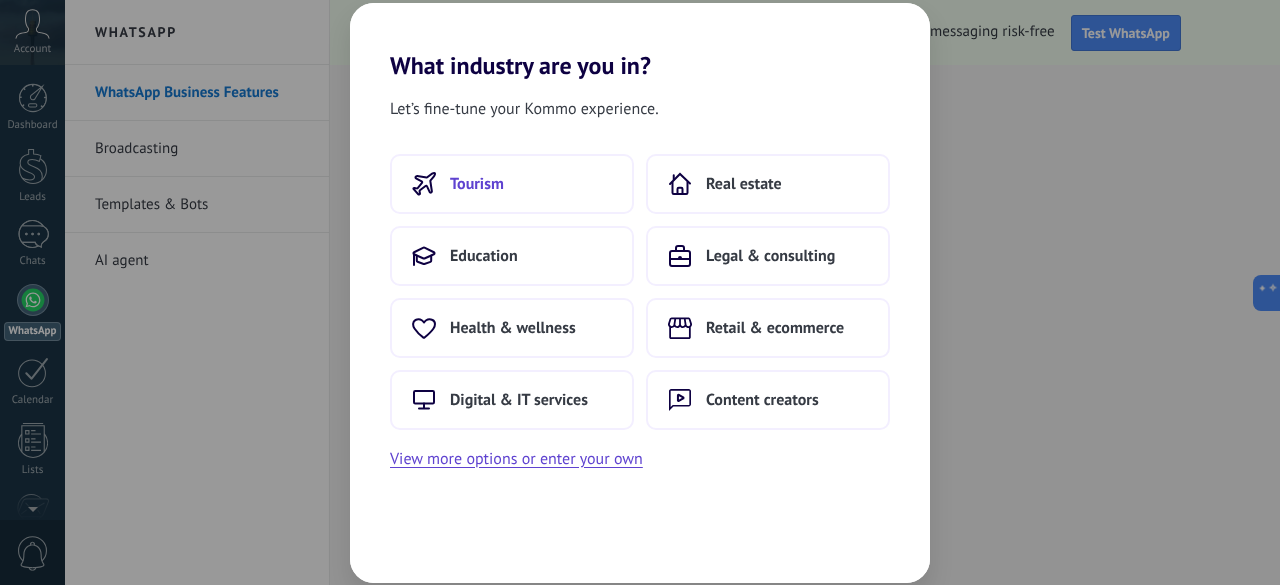 click on "Tourism" at bounding box center (512, 184) 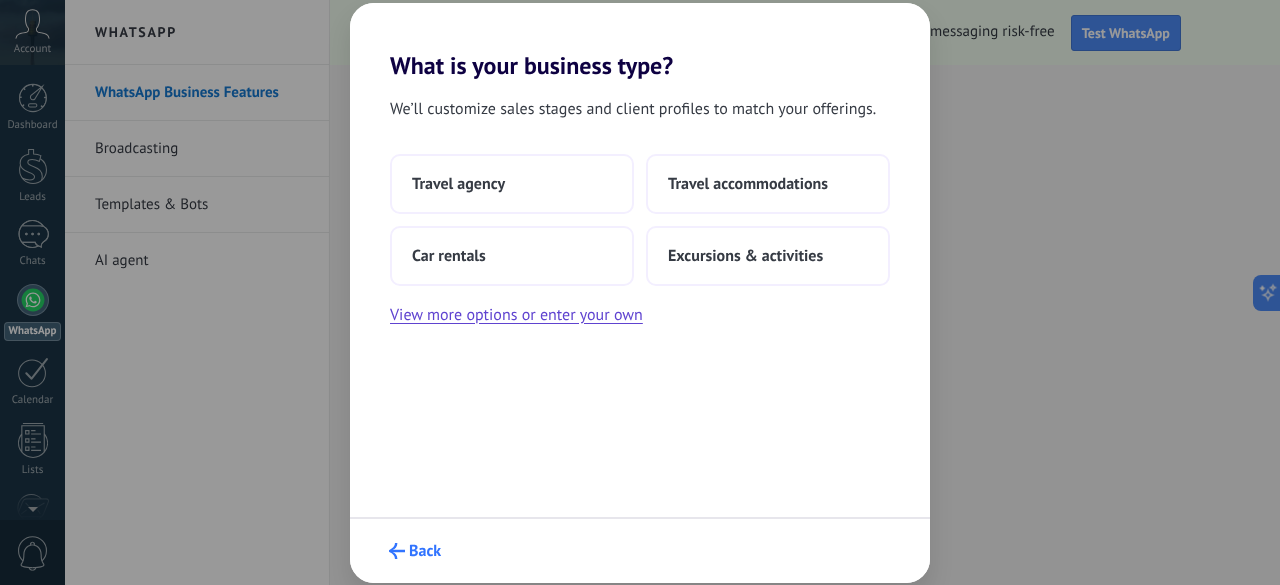 click on "Back" at bounding box center (415, 551) 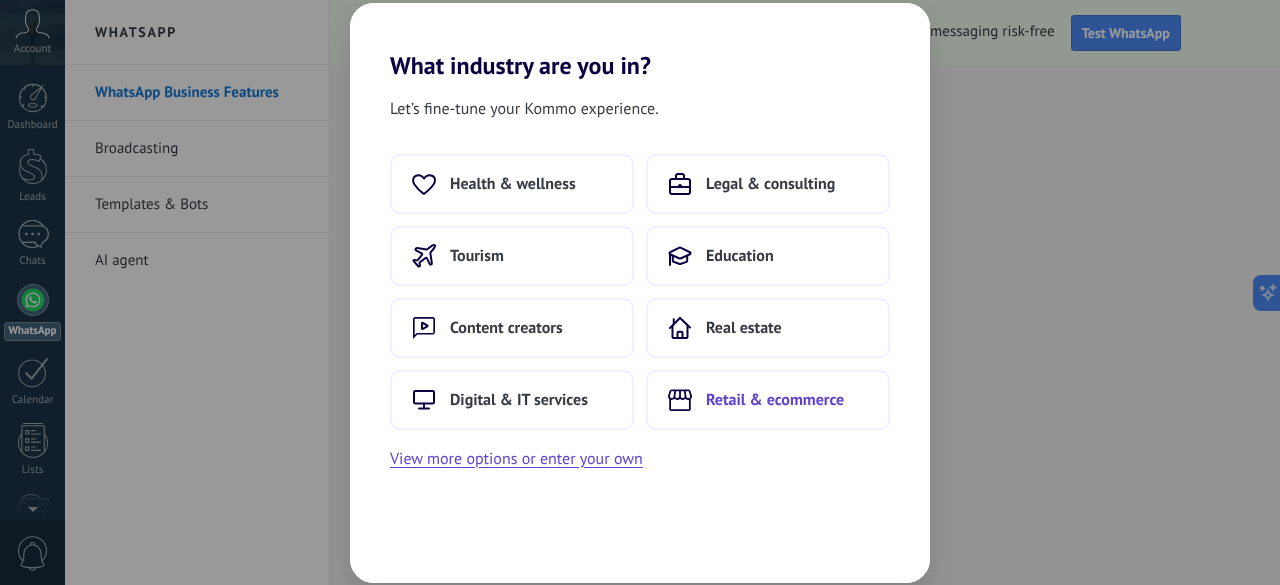click on "Retail & ecommerce" at bounding box center (775, 400) 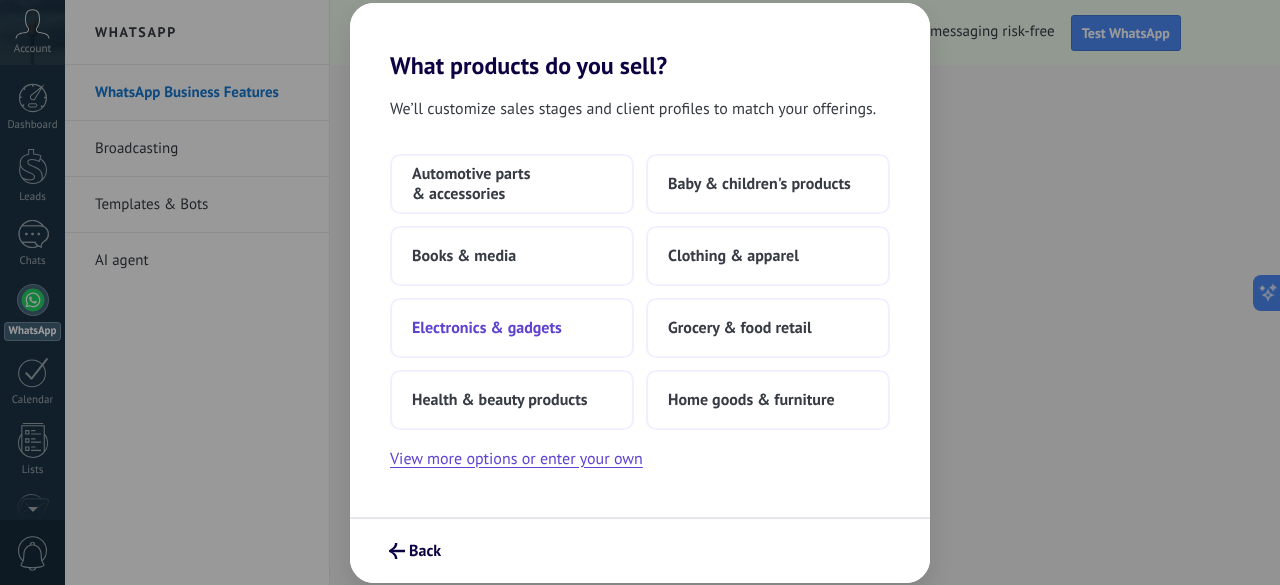click on "Electronics & gadgets" at bounding box center (512, 328) 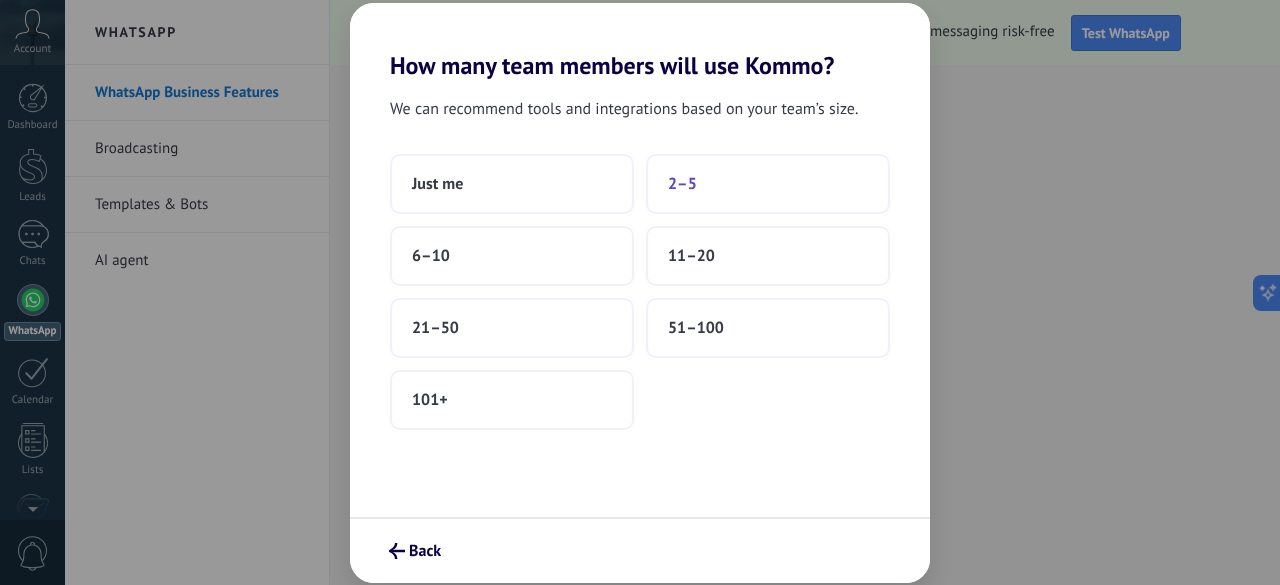 click on "2–5" at bounding box center [768, 184] 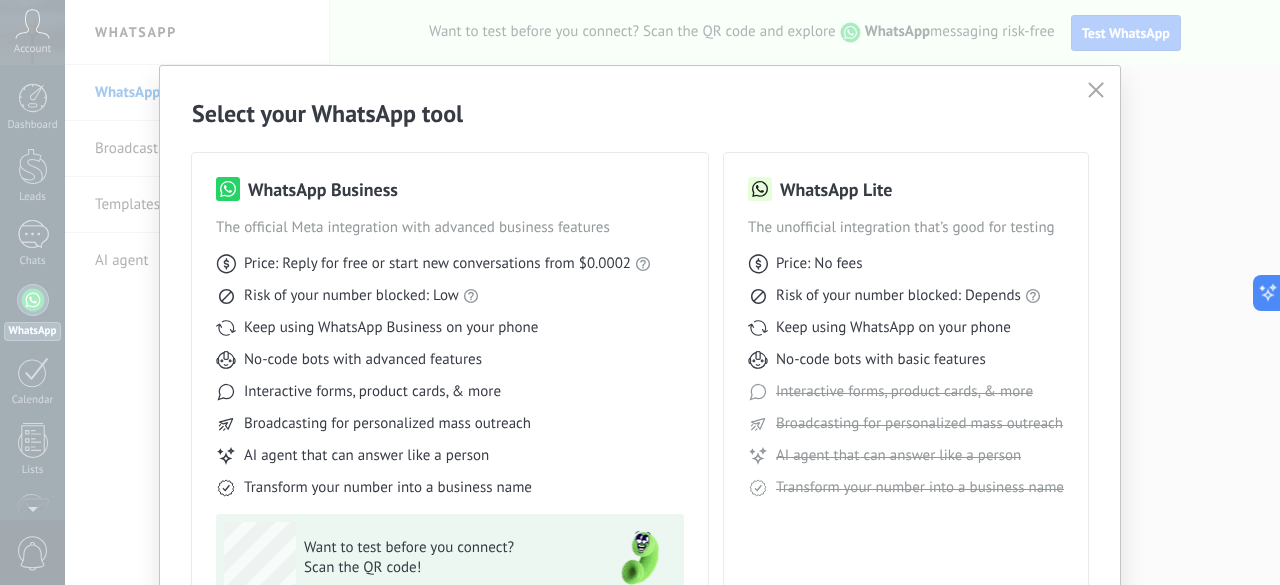 click on "WhatsApp Lite" at bounding box center [836, 189] 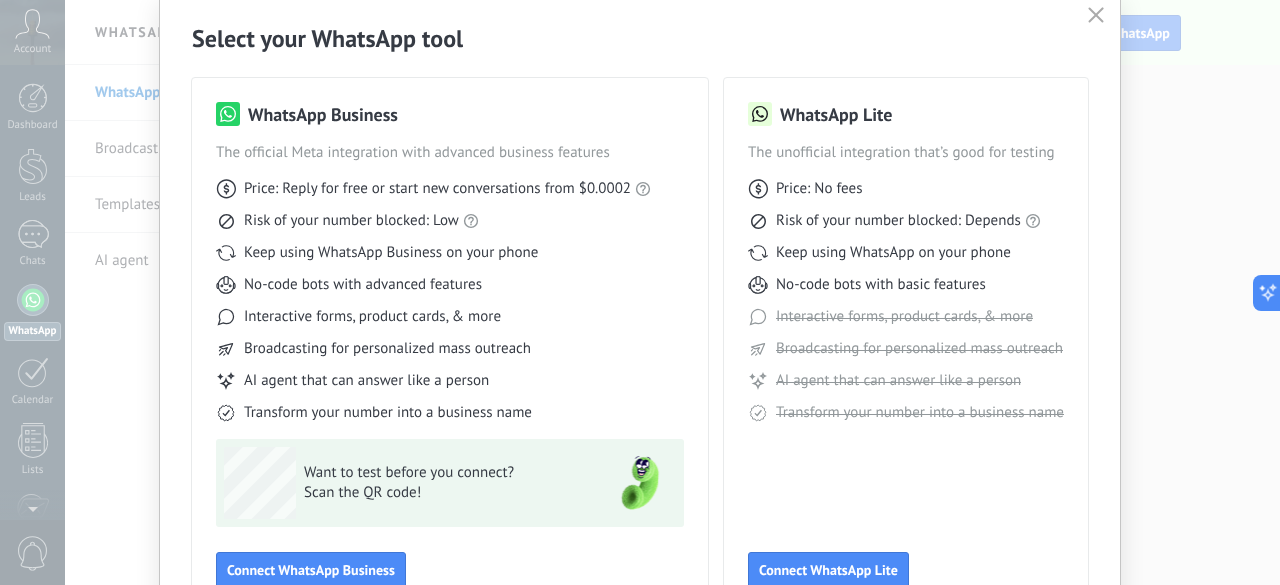 scroll, scrollTop: 74, scrollLeft: 0, axis: vertical 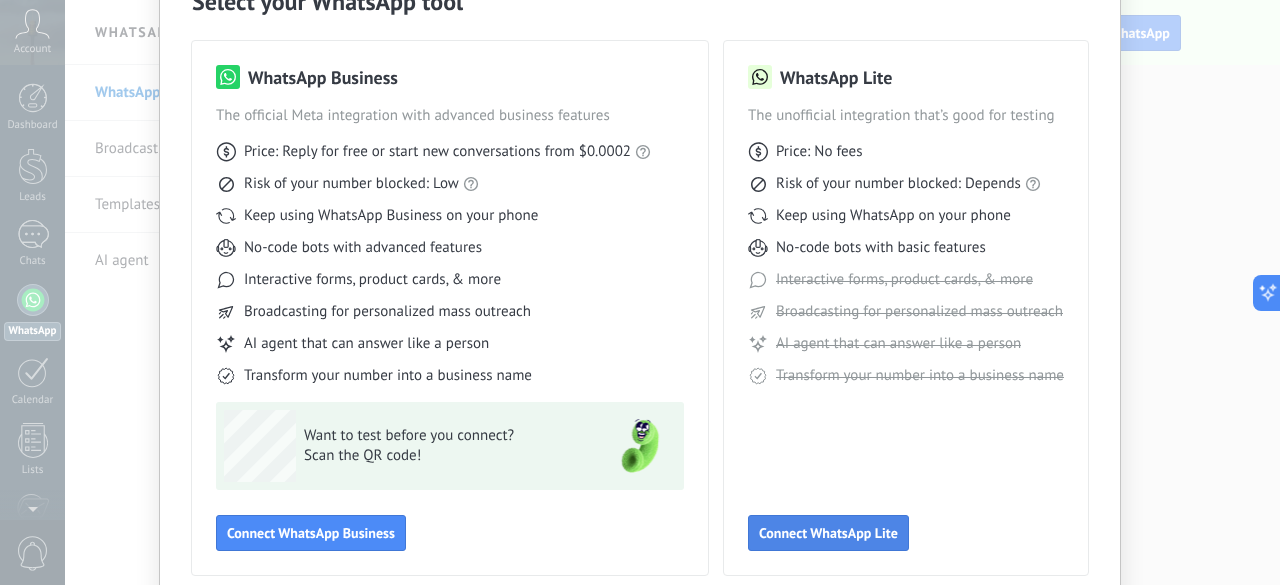 click on "Connect WhatsApp Lite" at bounding box center (828, 533) 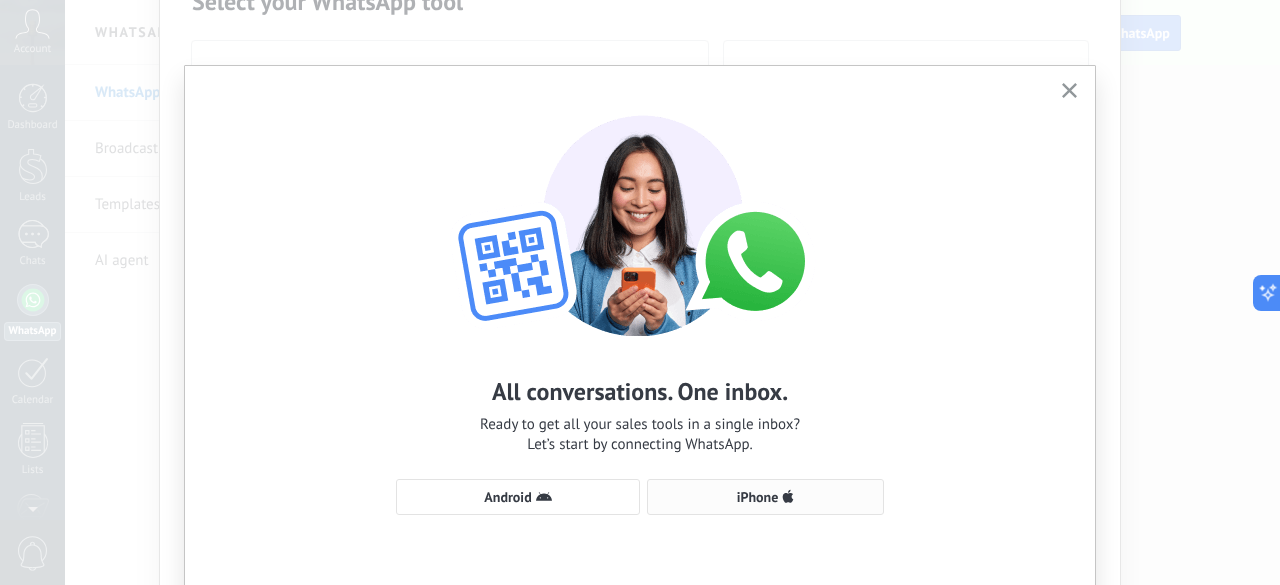 click on "iPhone" at bounding box center [765, 497] 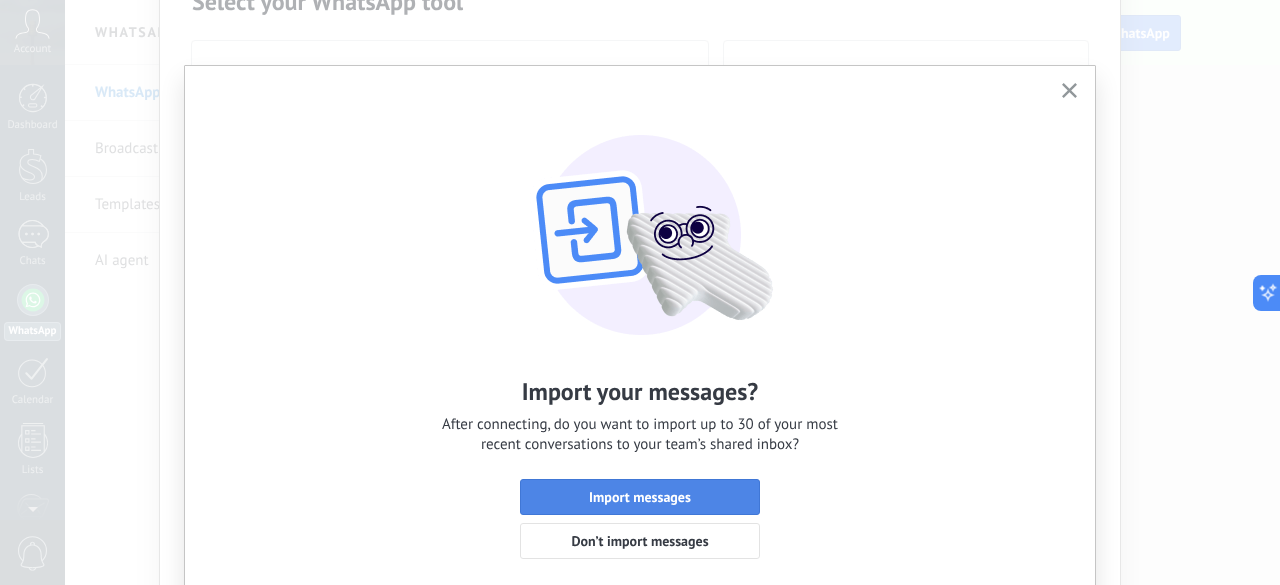 click on "Import messages" at bounding box center [640, 497] 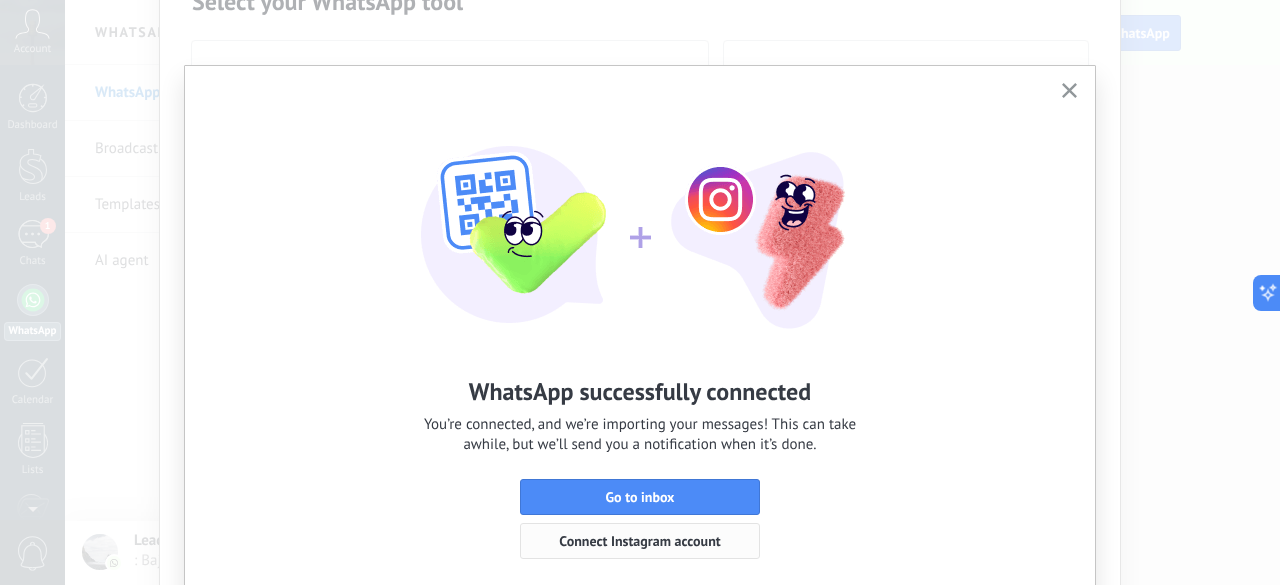 click on "Connect Instagram account" at bounding box center (639, 541) 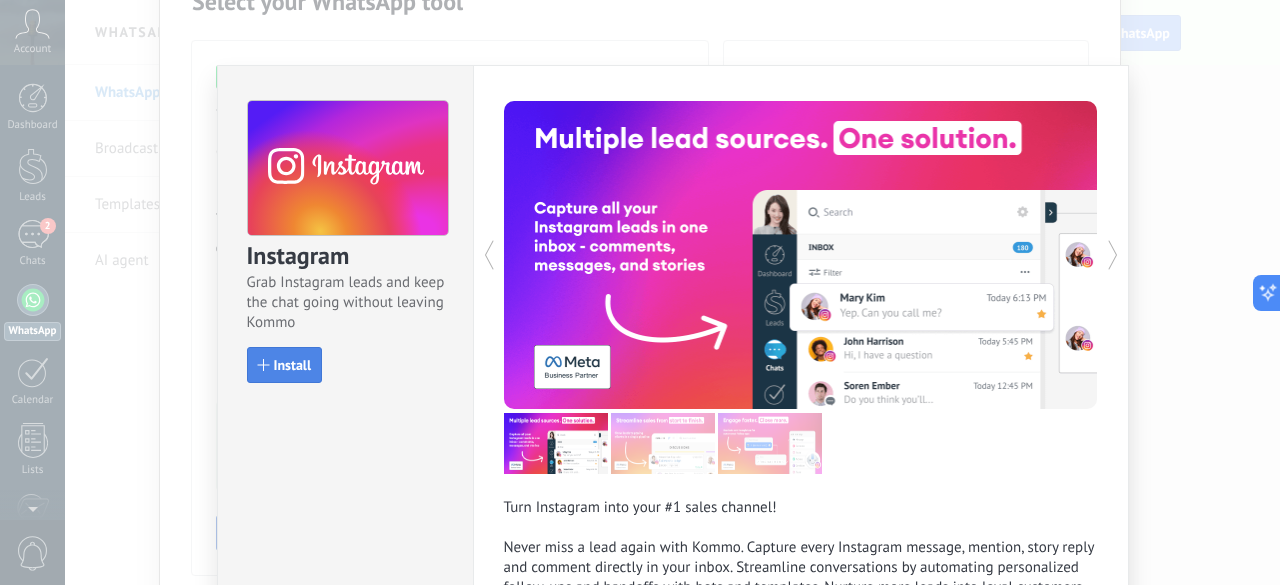 click on "Install" at bounding box center [293, 365] 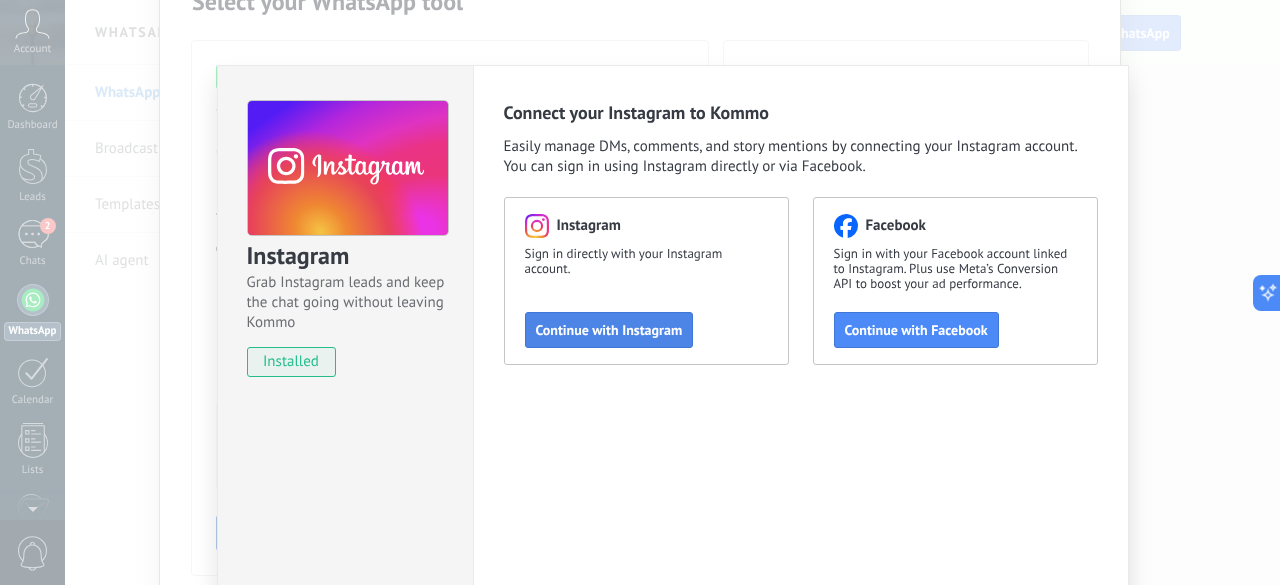 click on "Continue with Instagram" at bounding box center [609, 330] 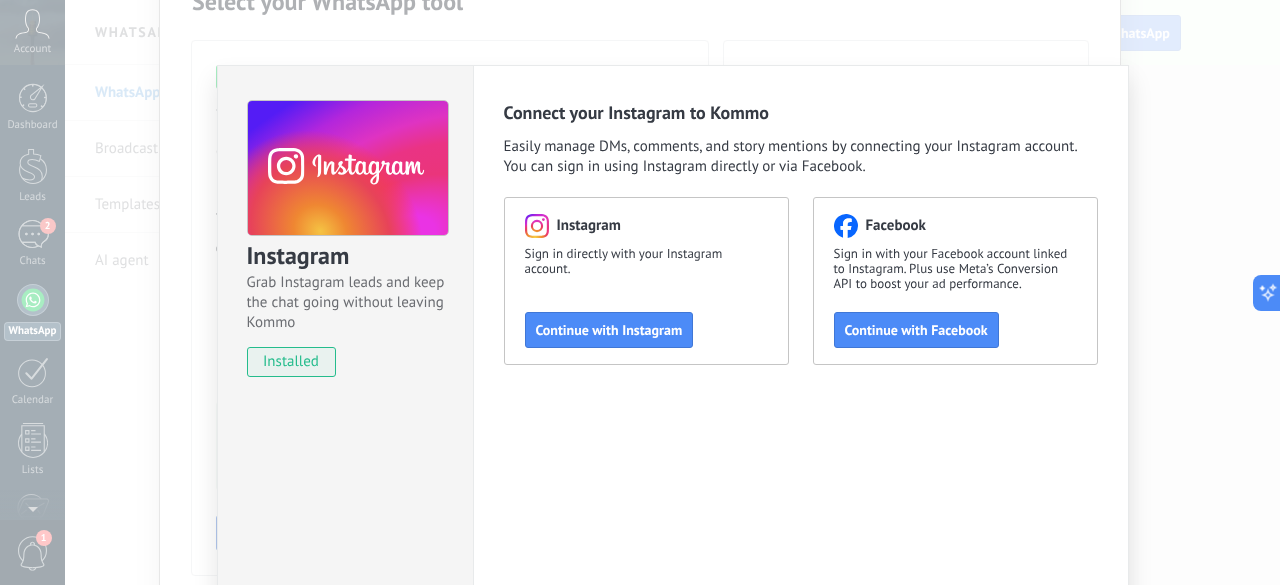 click on "Connect your Instagram to Kommo Easily manage DMs, comments, and story mentions by connecting your Instagram account. You can sign in using Instagram directly or via Facebook. Instagram Sign in directly with your Instagram account. Continue with Instagram Facebook Sign in with your Facebook account linked to Instagram. Plus use Meta’s Conversion API to boost your ad performance. Continue with Facebook" at bounding box center [801, 362] 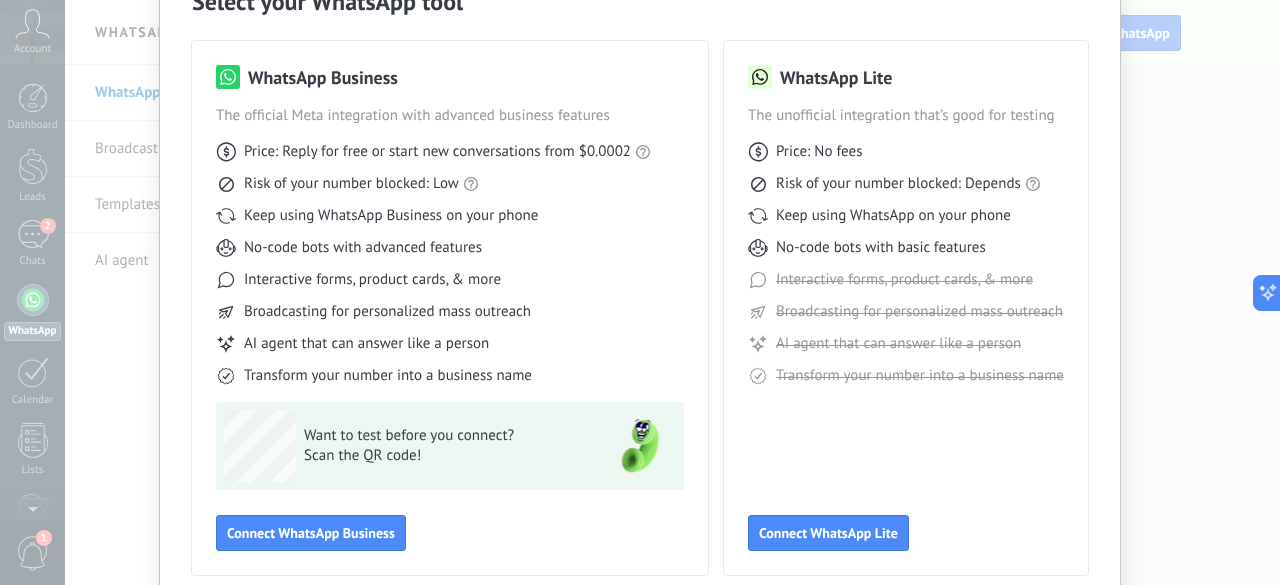 click on "Select your WhatsApp tool WhatsApp Business The official Meta integration with advanced business features Price: Reply for free or start new conversations from $0.0002 Risk of your number blocked: Low Keep using WhatsApp Business on your phone No-code bots with advanced features Interactive forms, product cards, & more Broadcasting for personalized mass outreach AI agent that can answer like a person Transform your number into a business name Want to test before you connect? Scan the QR code! Connect WhatsApp Business WhatsApp Lite The unofficial integration that’s good for testing Price: No fees Risk of your number blocked: Depends Keep using WhatsApp on your phone No-code bots with basic features Interactive forms, product cards, & more Broadcasting for personalized mass outreach AI agent that can answer like a person Transform your number into a business name Connect WhatsApp Lite" at bounding box center (640, 292) 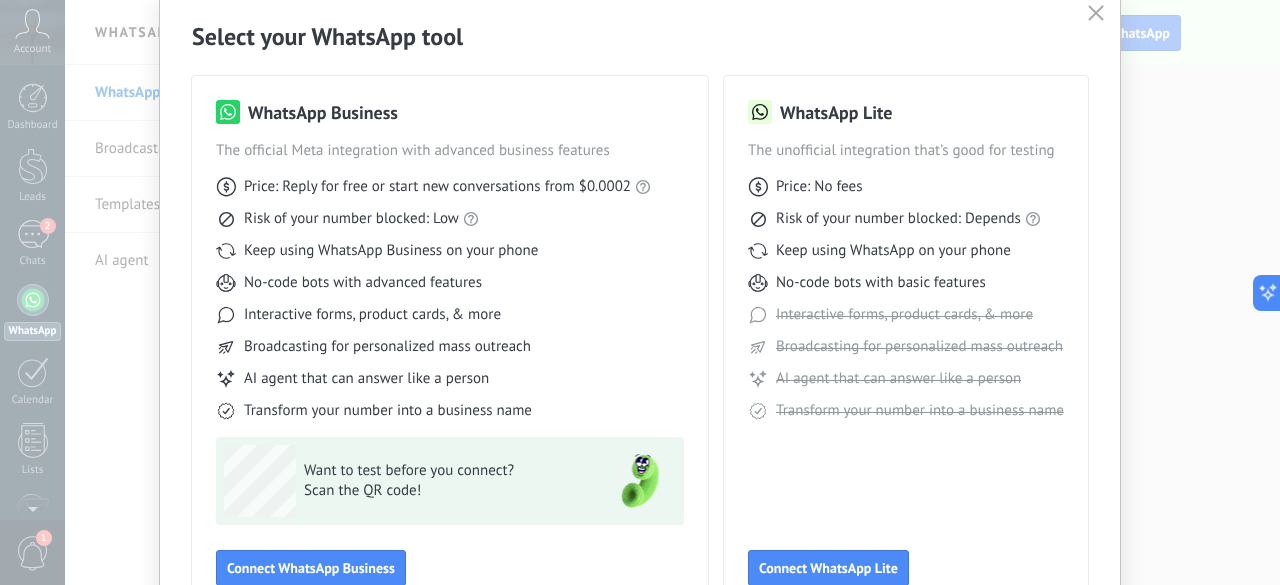 scroll, scrollTop: 0, scrollLeft: 0, axis: both 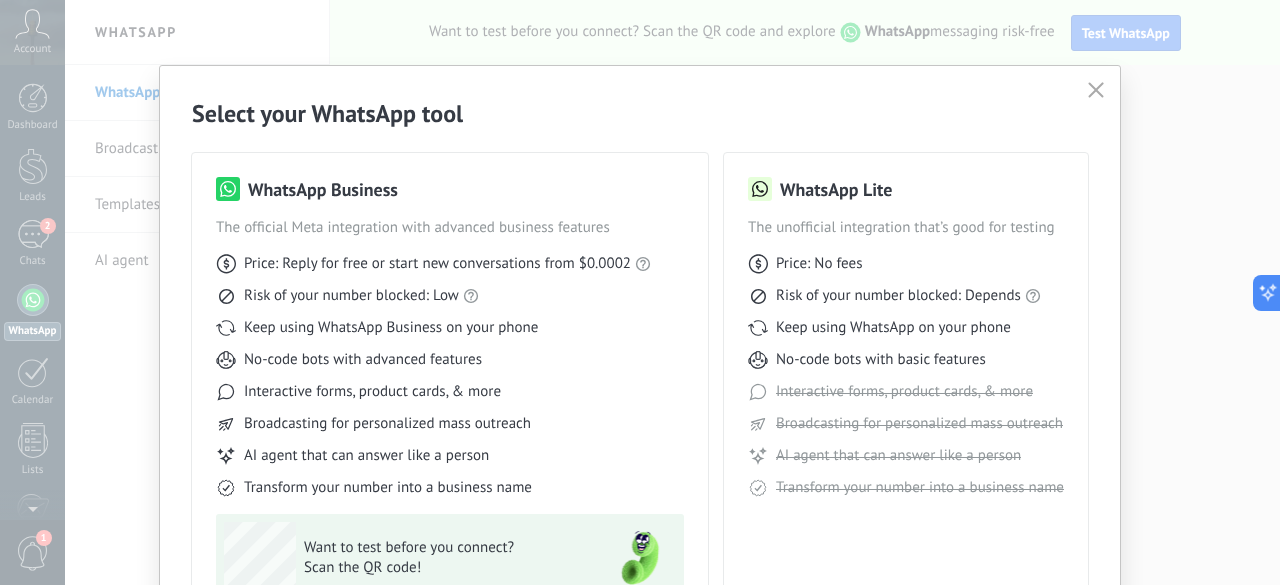 click 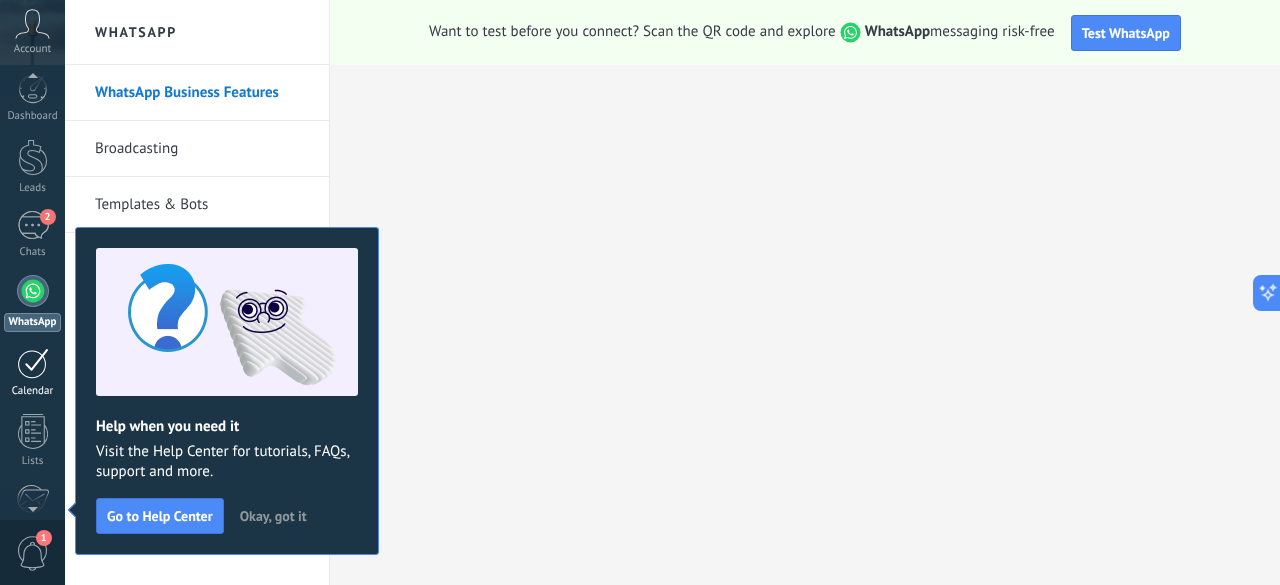 scroll, scrollTop: 0, scrollLeft: 0, axis: both 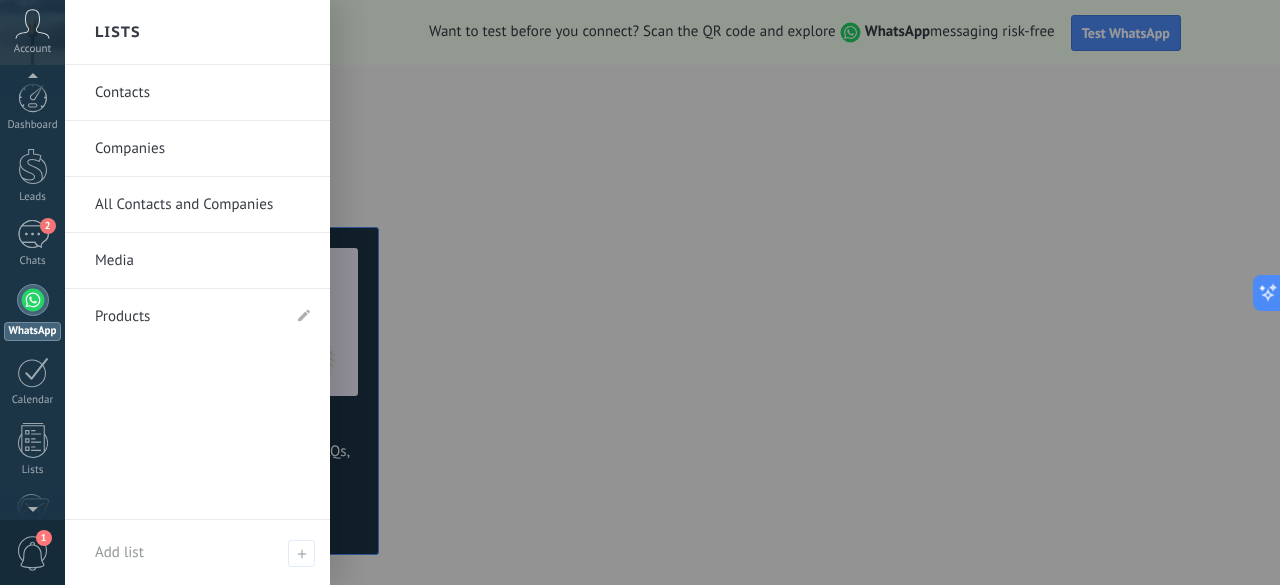 click at bounding box center (33, 300) 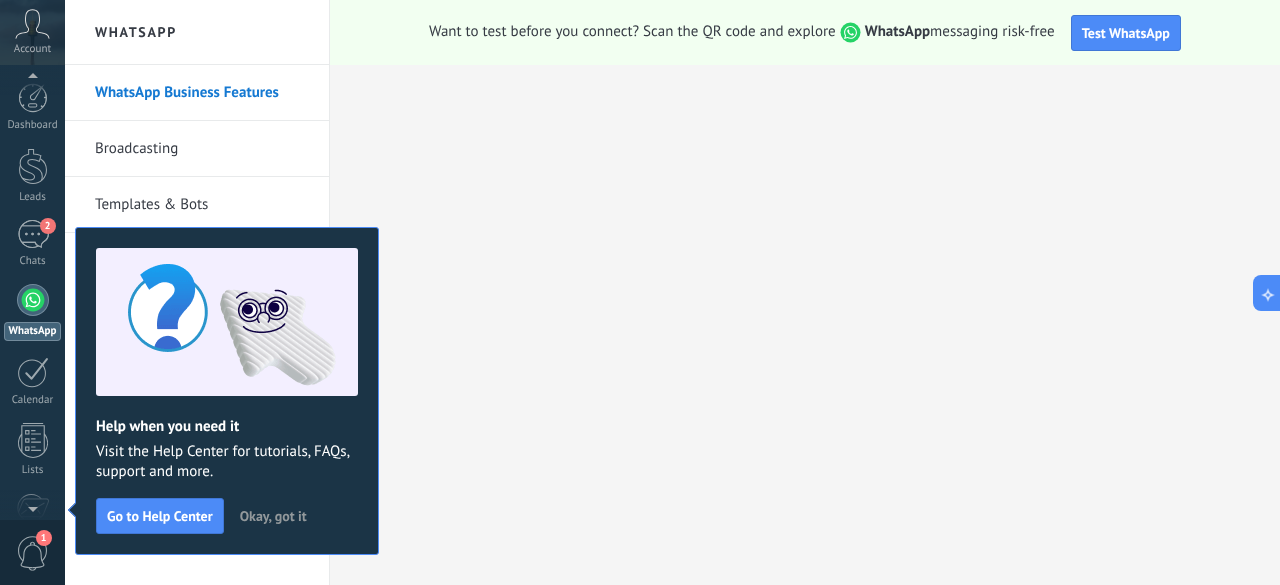 click on "Okay, got it" at bounding box center (273, 516) 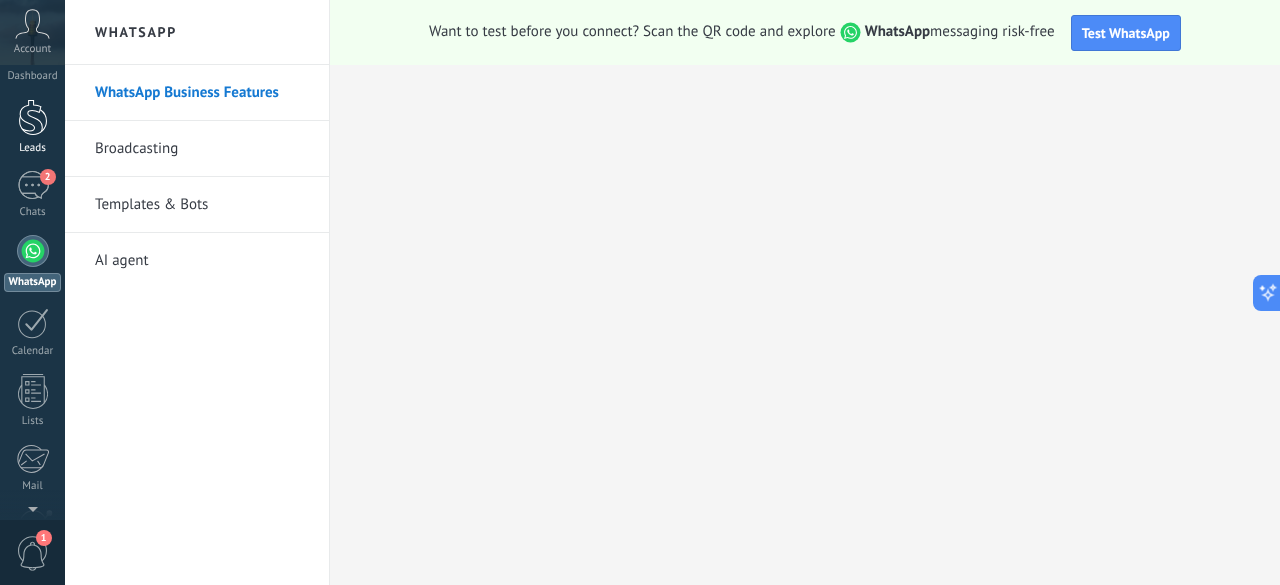 scroll, scrollTop: 0, scrollLeft: 0, axis: both 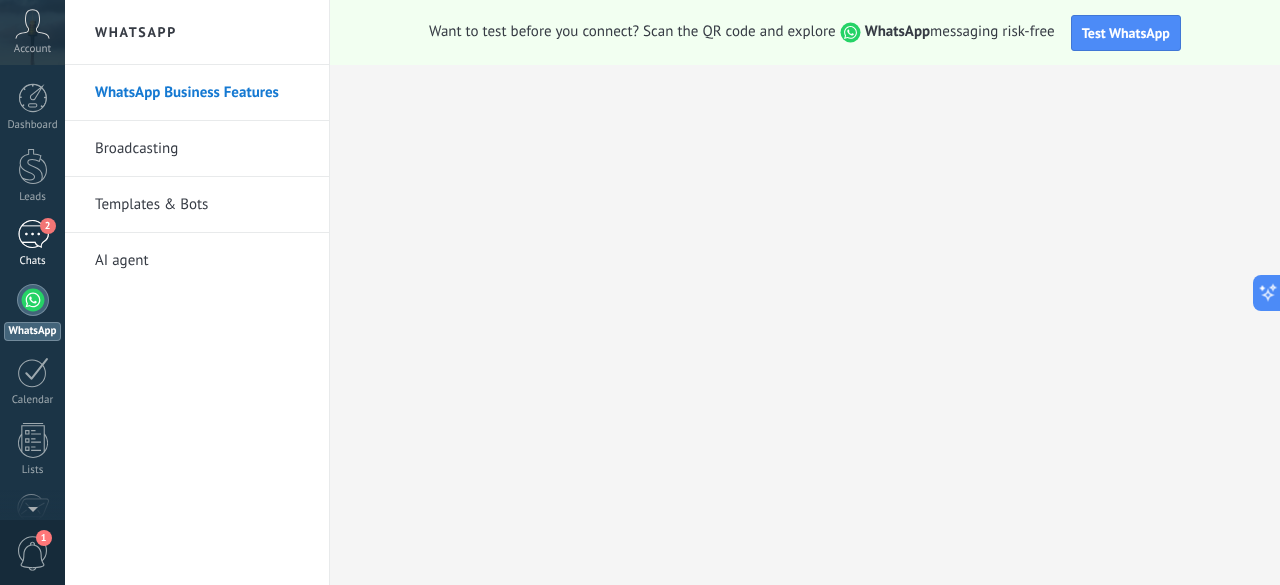 click on "2" at bounding box center (33, 234) 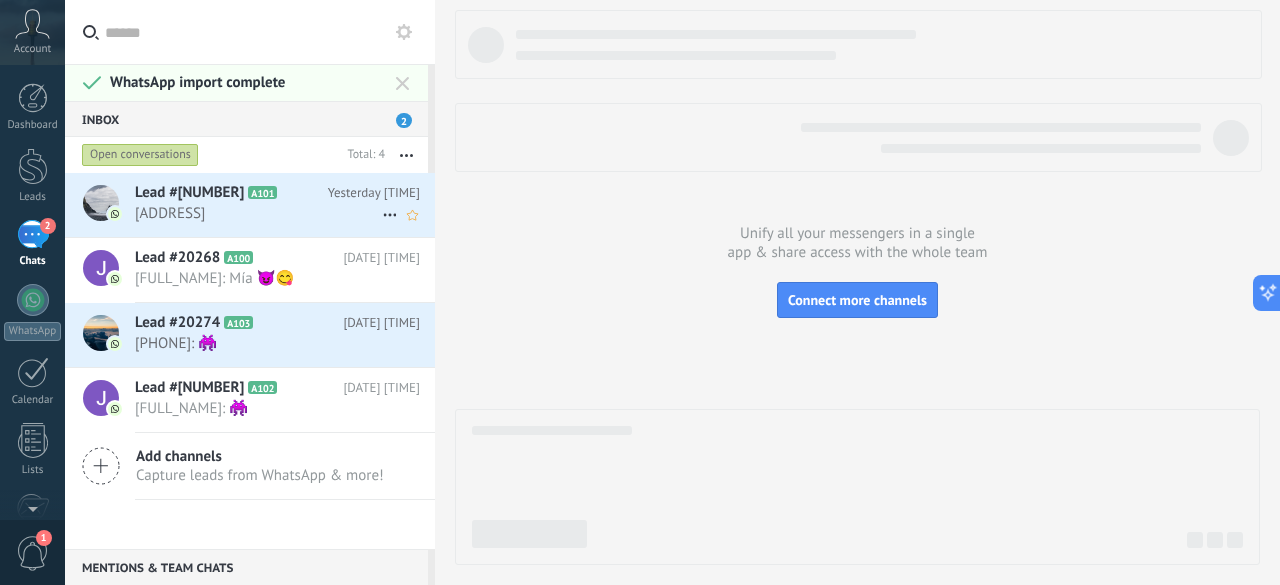 click on "[ADDRESS]" at bounding box center [258, 213] 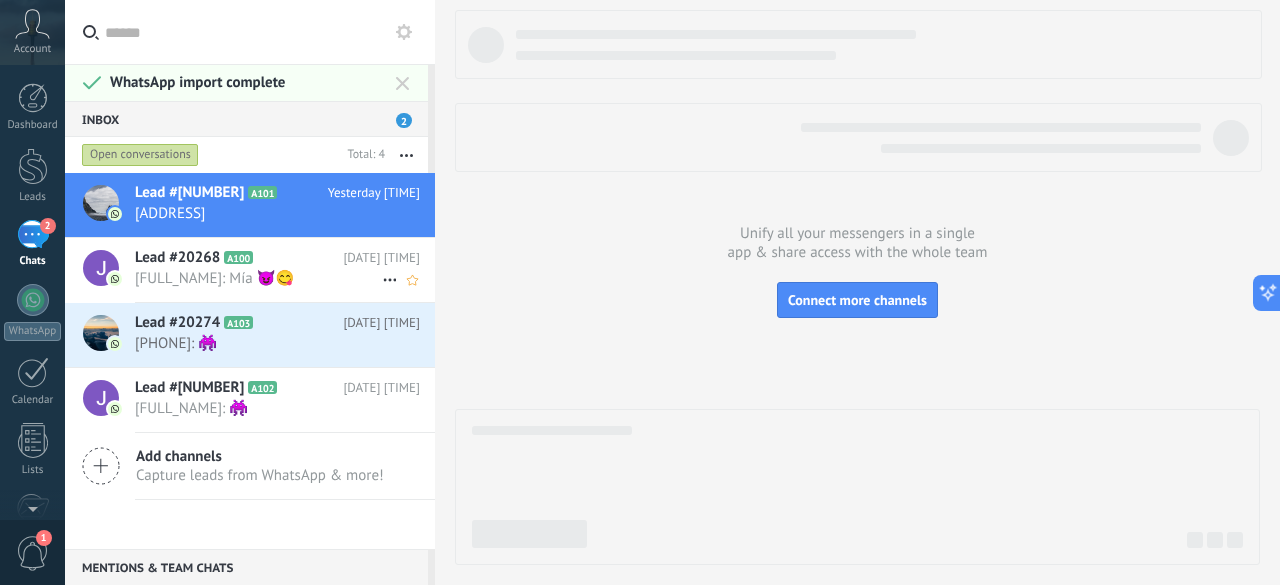 click on "[FIRST] [MIDDLE] [LAST]: Mía 😈😋" at bounding box center [258, 278] 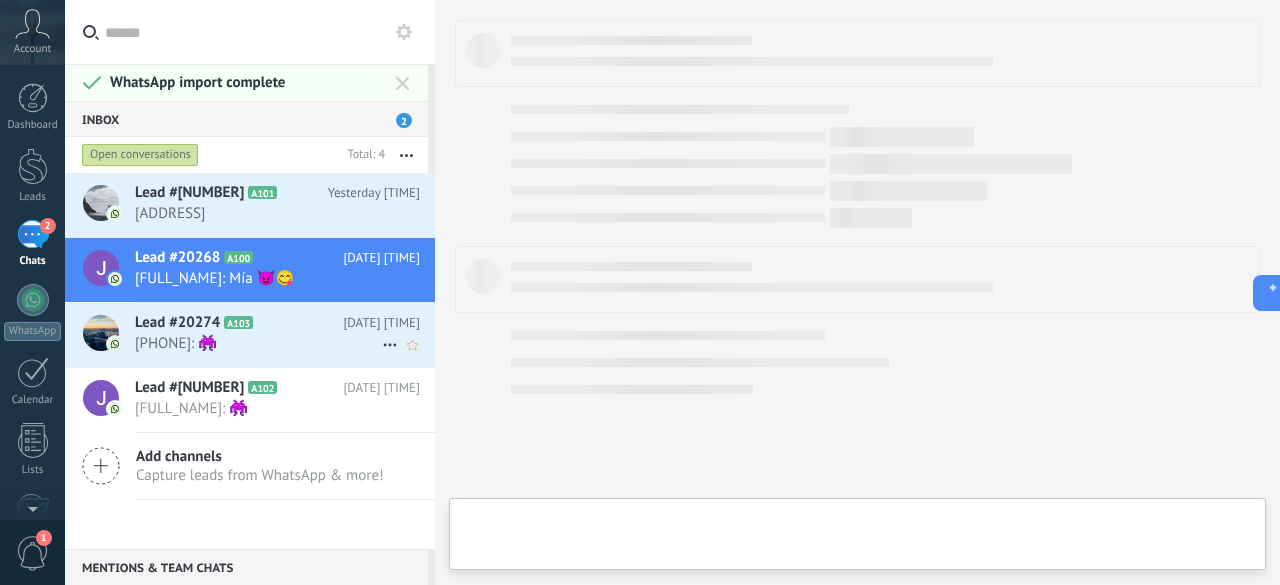 click on "[NUMBER]: 👾" at bounding box center (258, 343) 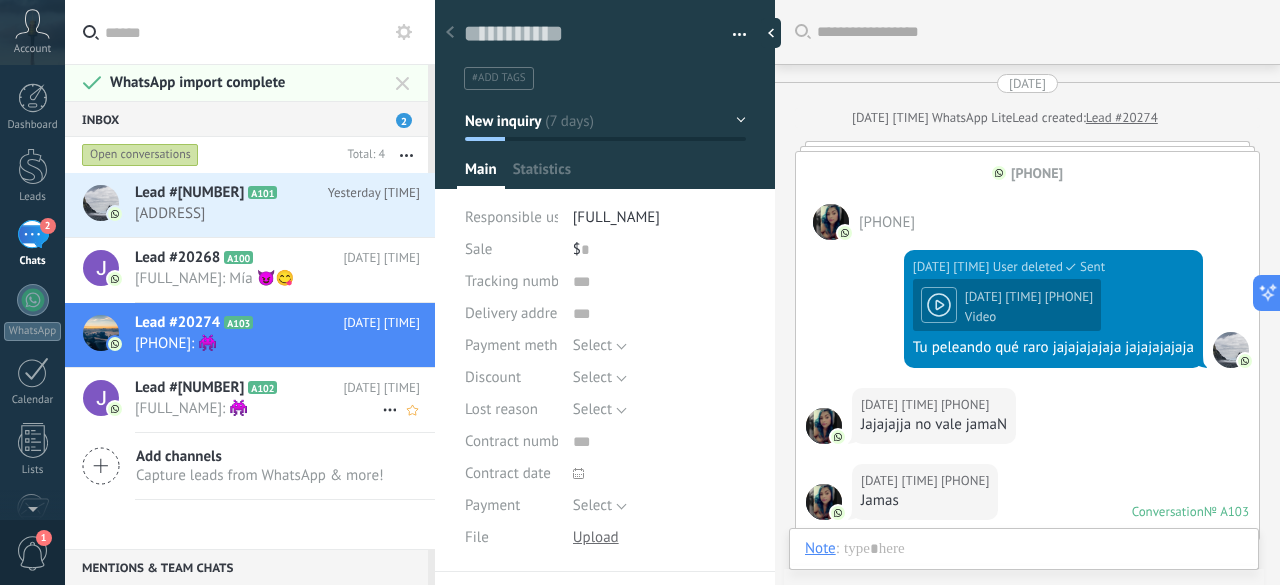 scroll, scrollTop: 705, scrollLeft: 0, axis: vertical 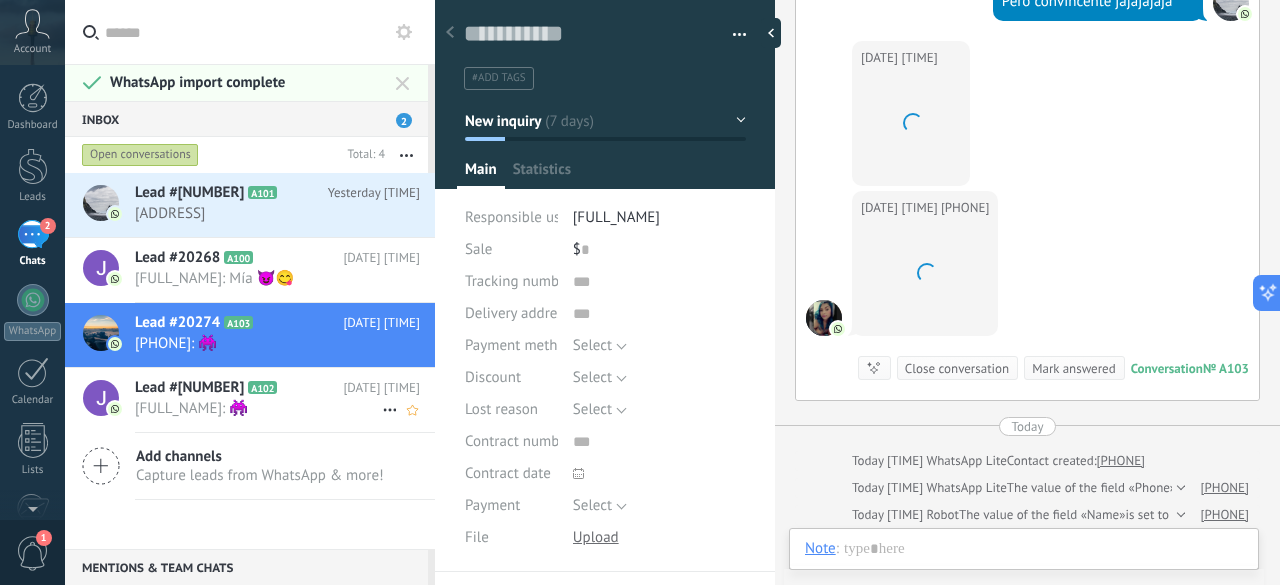 click on "[FIRST] [MIDDLE] [LAST]: 👾" at bounding box center [258, 408] 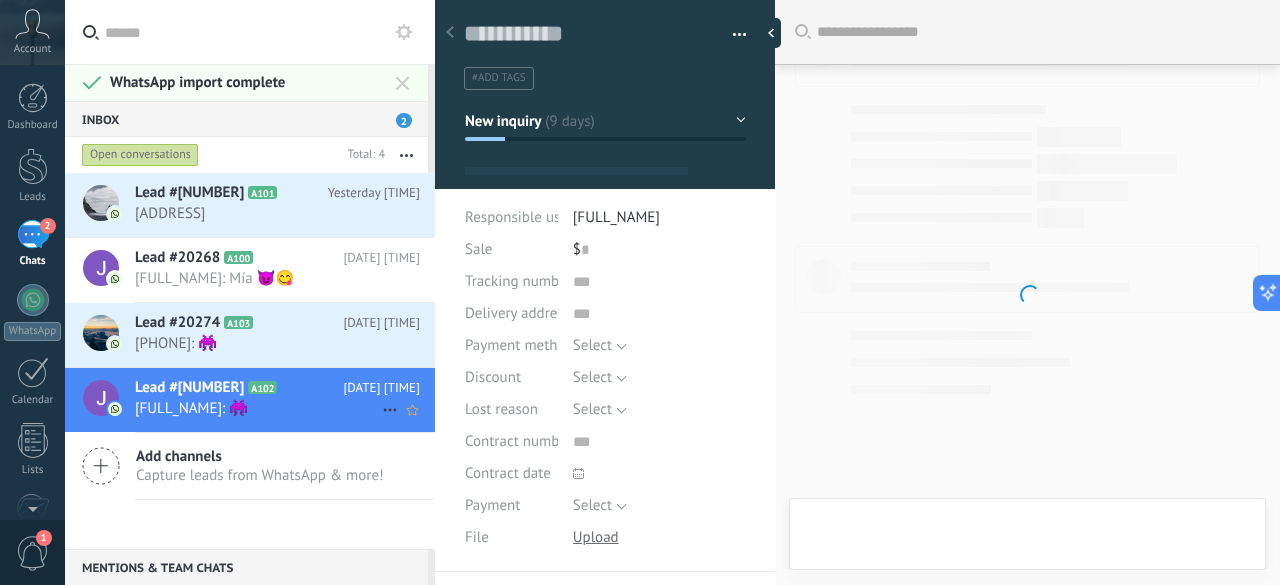 type on "**********" 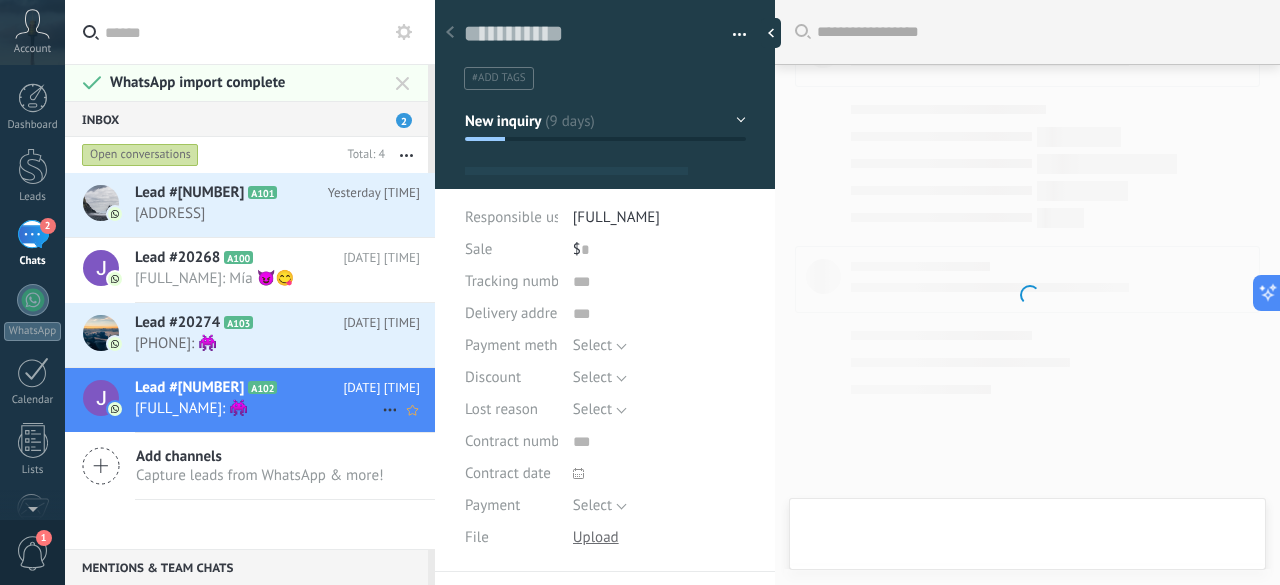 scroll, scrollTop: 30, scrollLeft: 0, axis: vertical 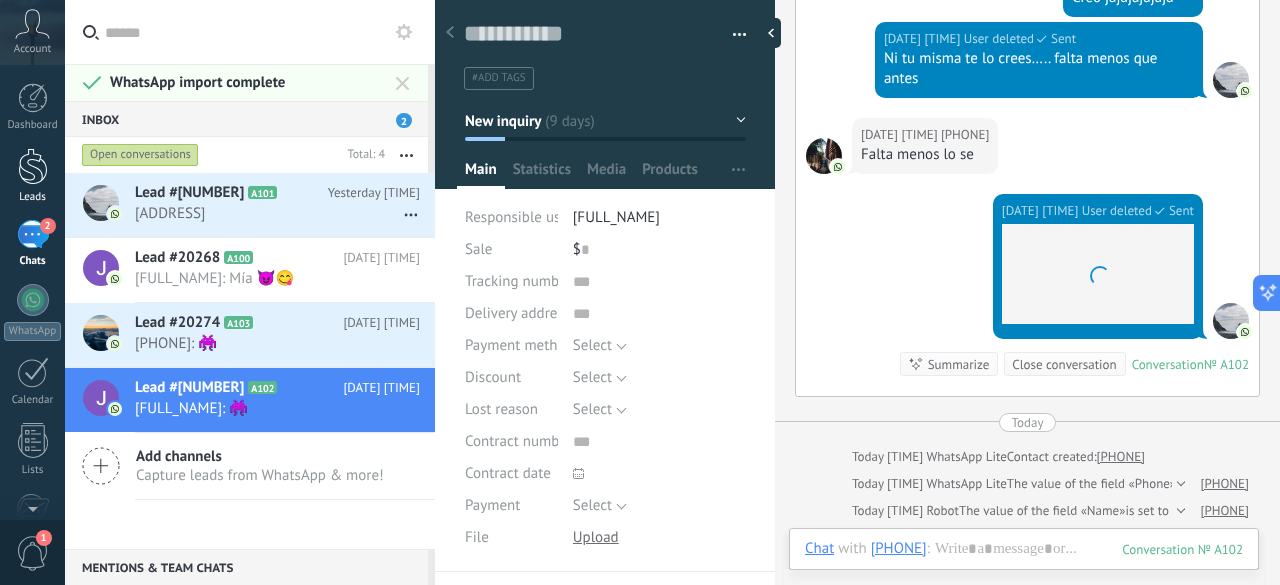click at bounding box center (33, 166) 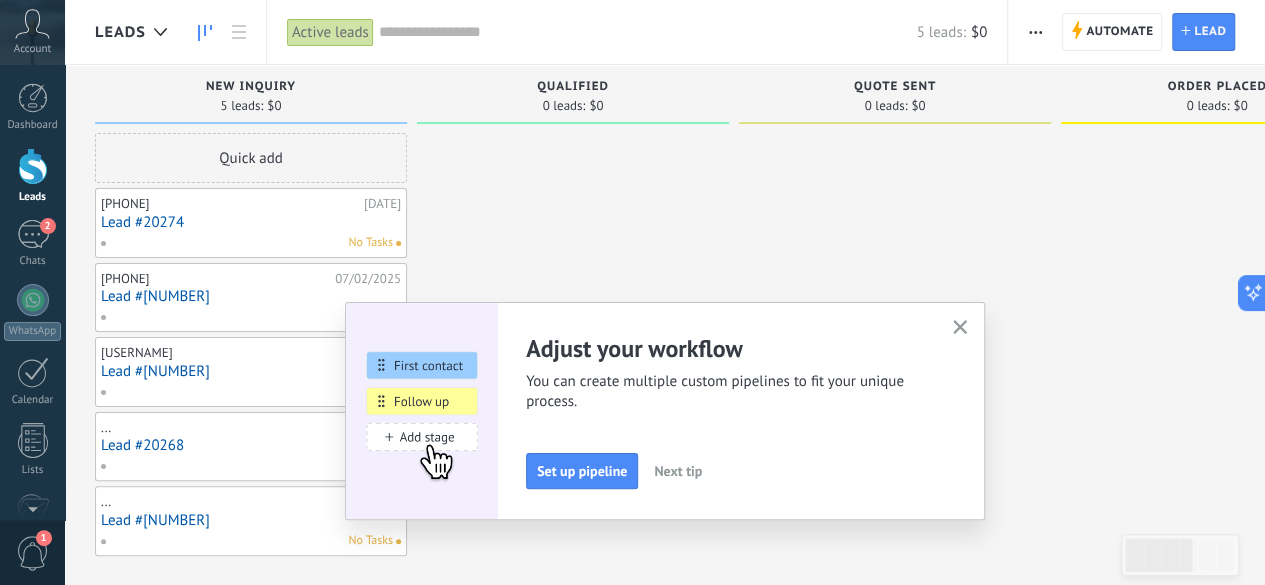 click at bounding box center [960, 328] 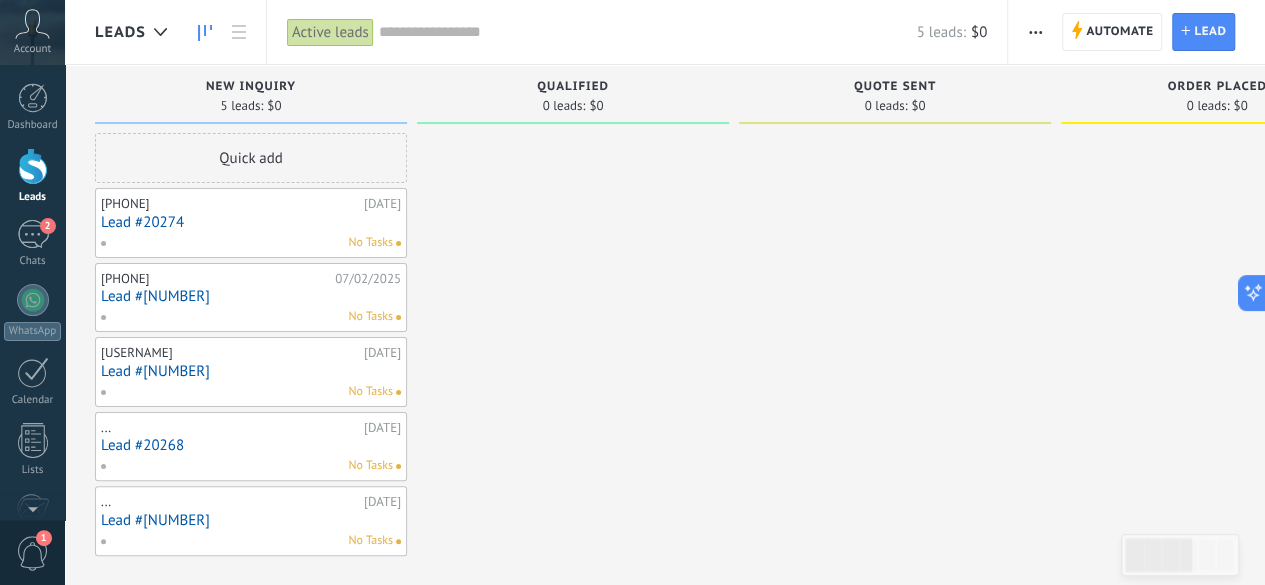 click on "5 leads:  $0" at bounding box center [251, 105] 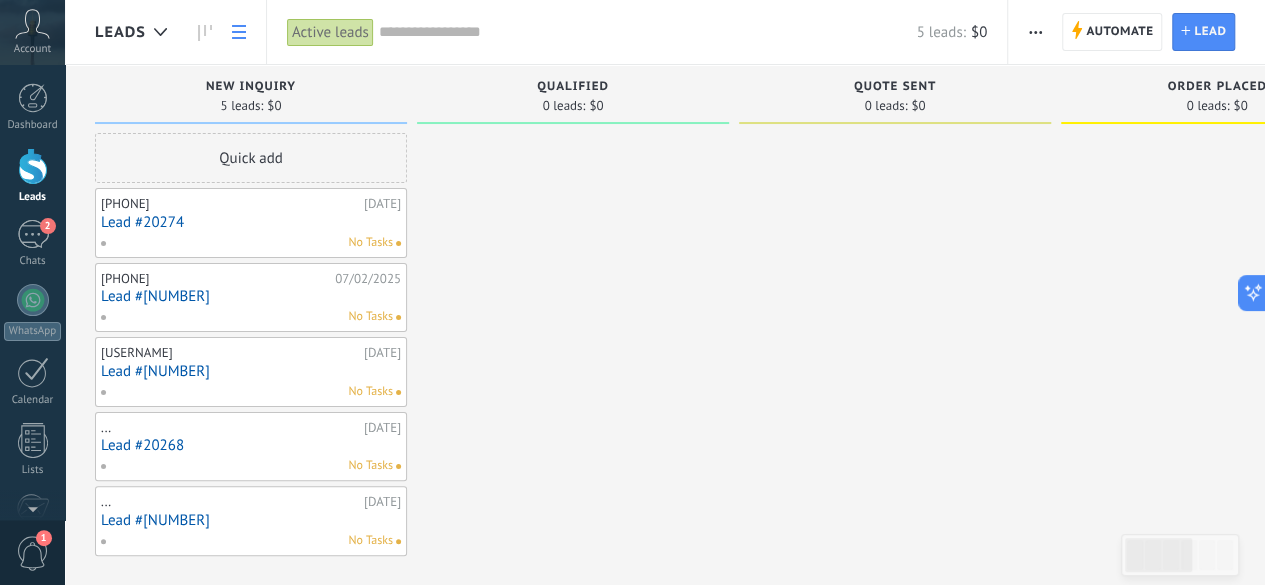 click 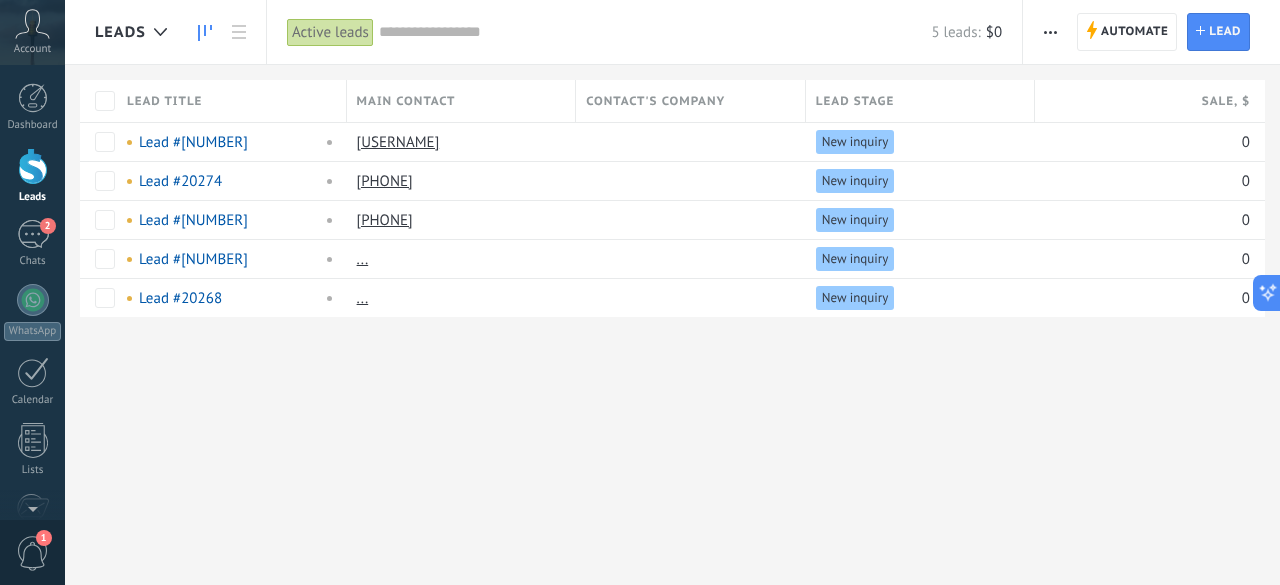 click at bounding box center [205, 32] 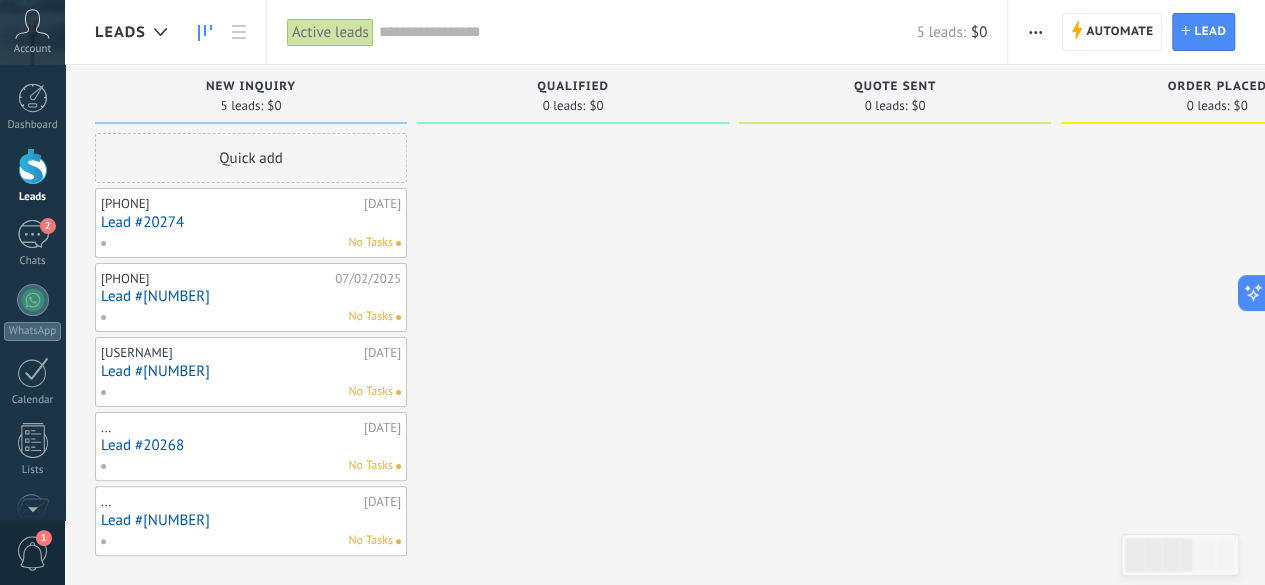 click 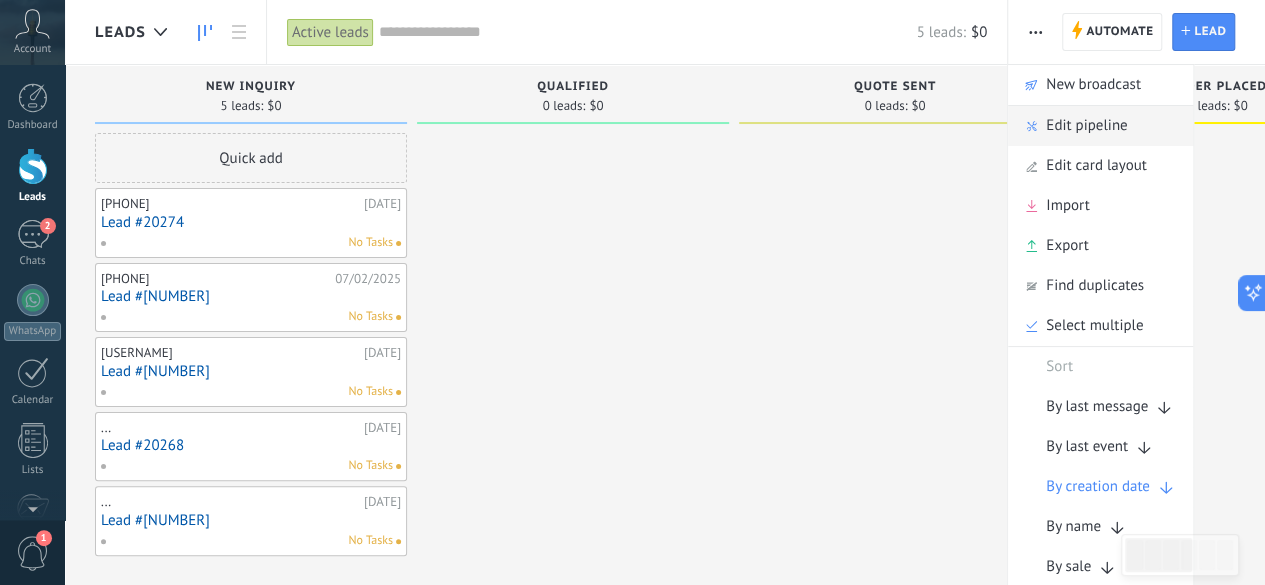 click on "Edit pipeline" at bounding box center (1086, 126) 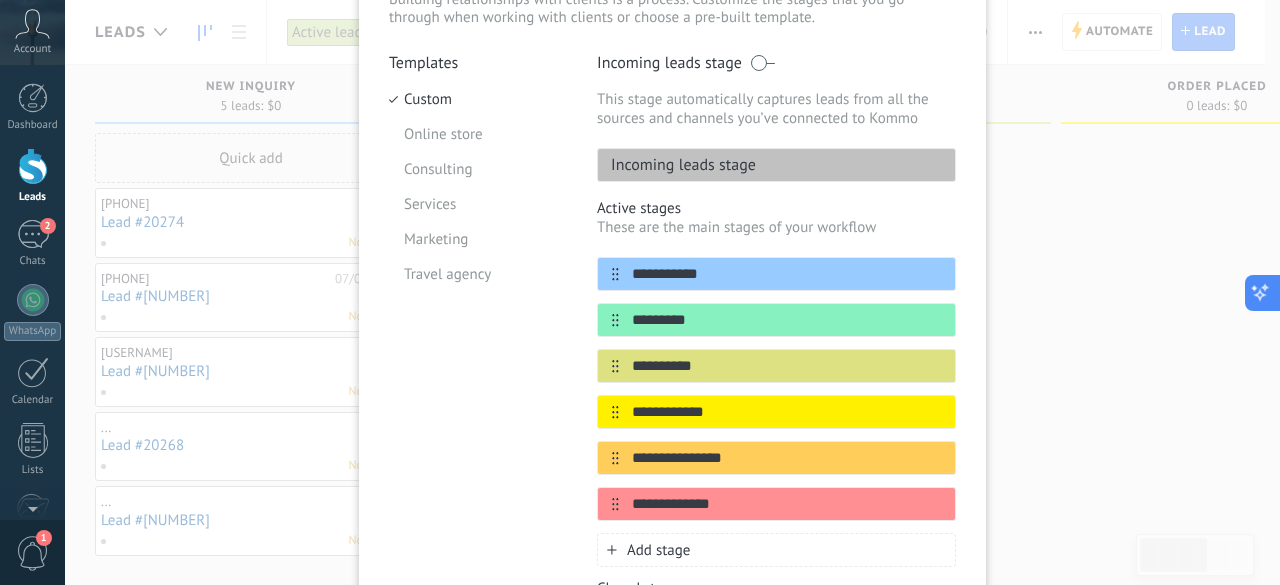 scroll, scrollTop: 157, scrollLeft: 0, axis: vertical 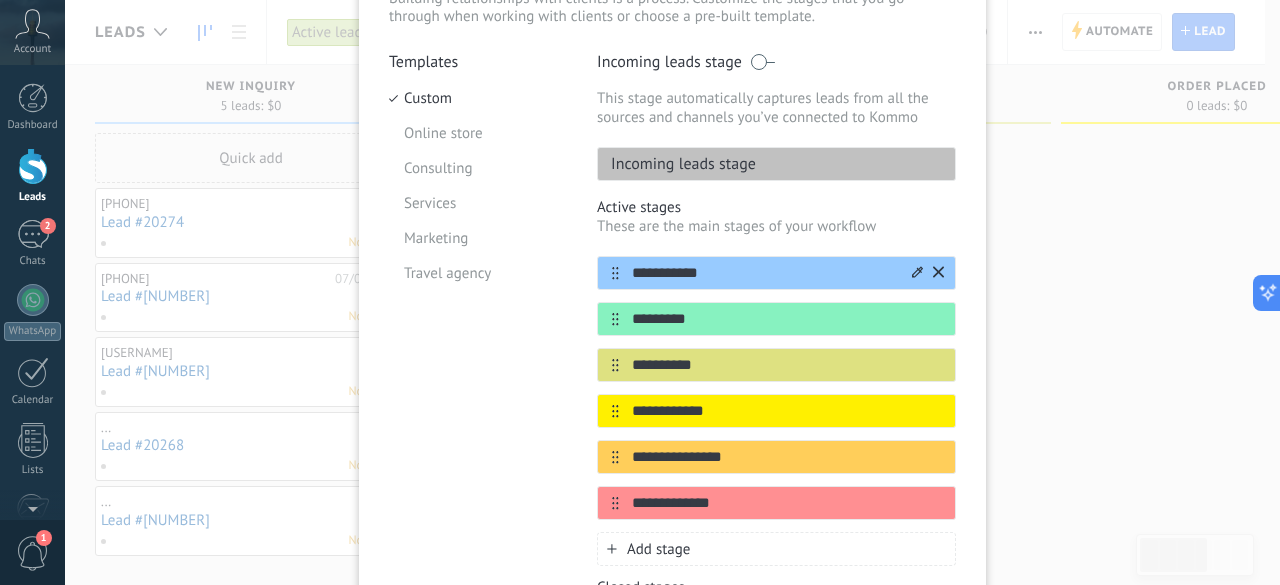 click 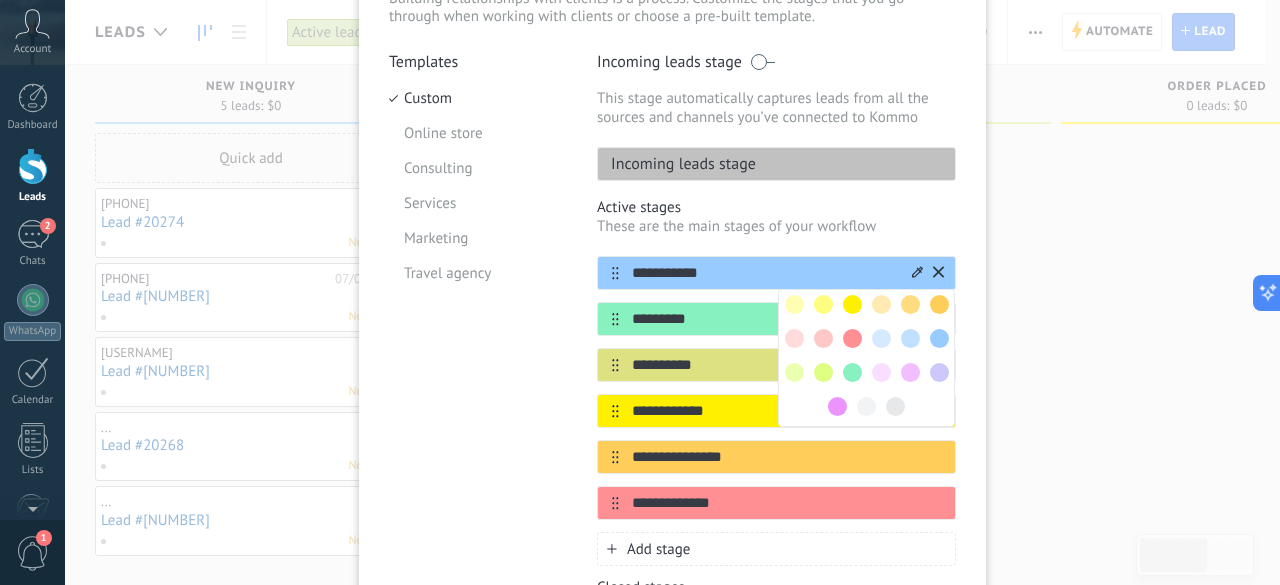 click on "**********" at bounding box center [764, 273] 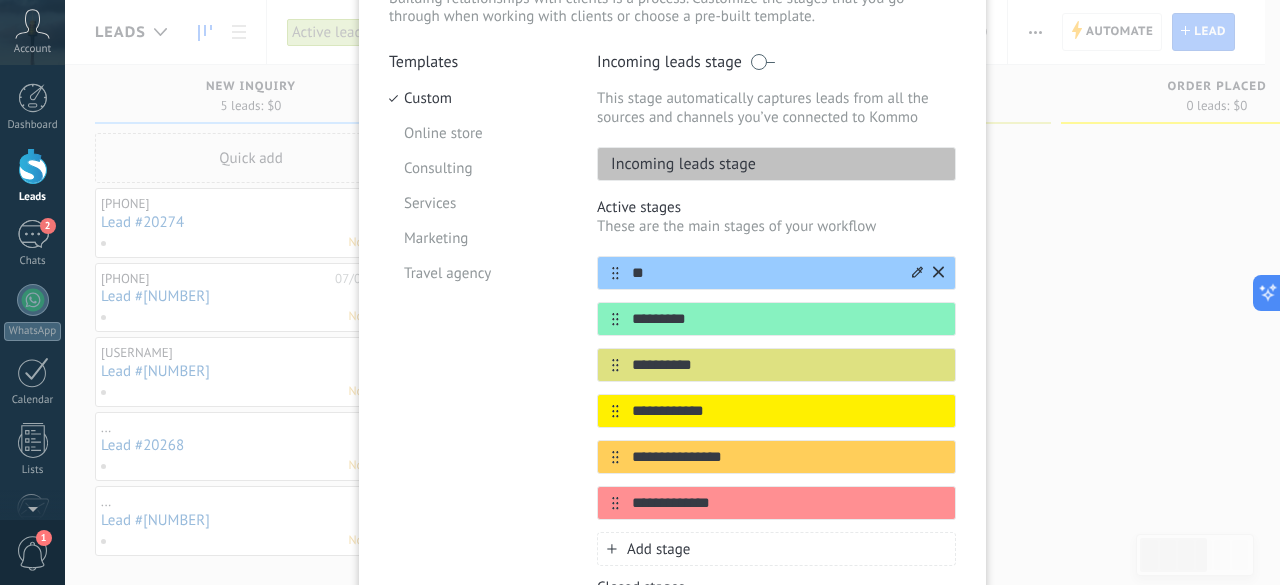 type on "*" 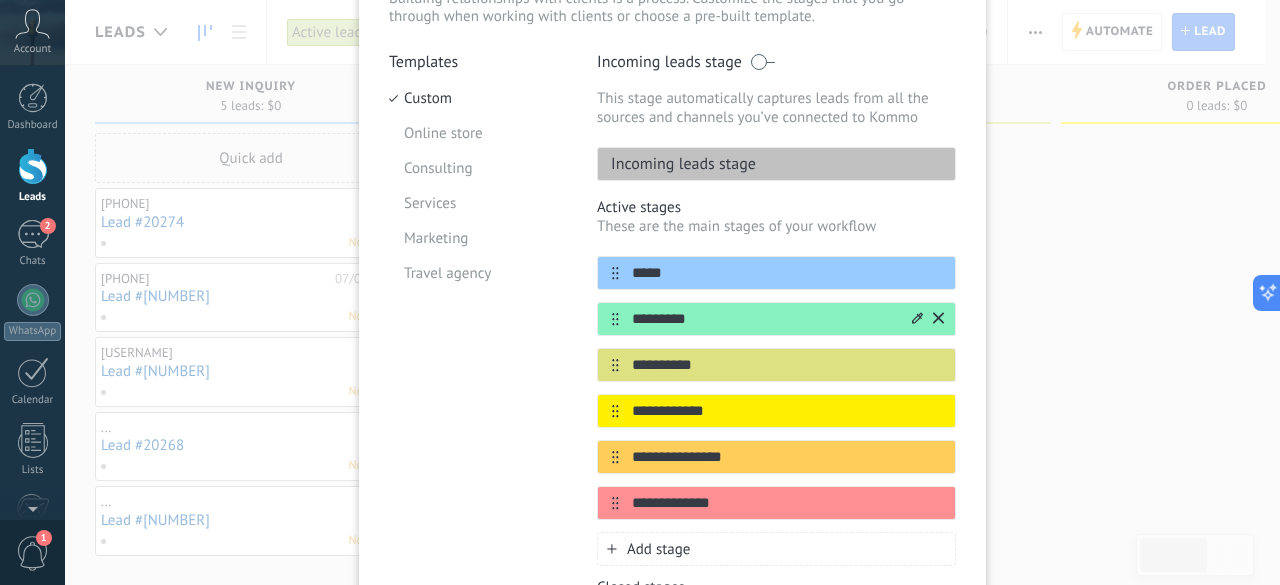type on "*****" 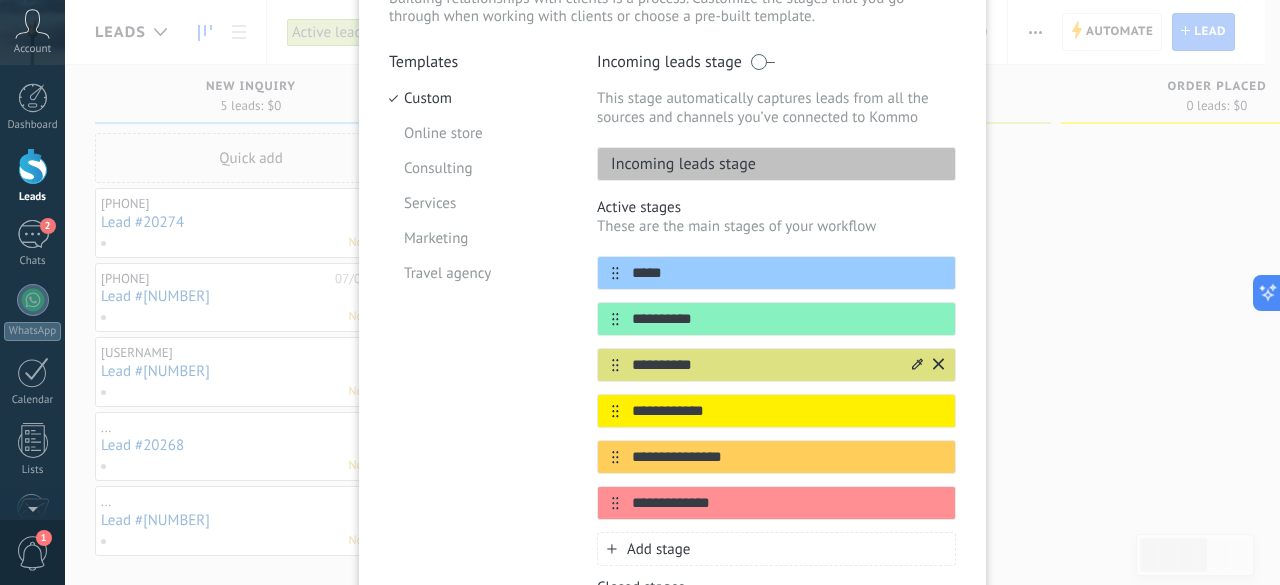 type on "**********" 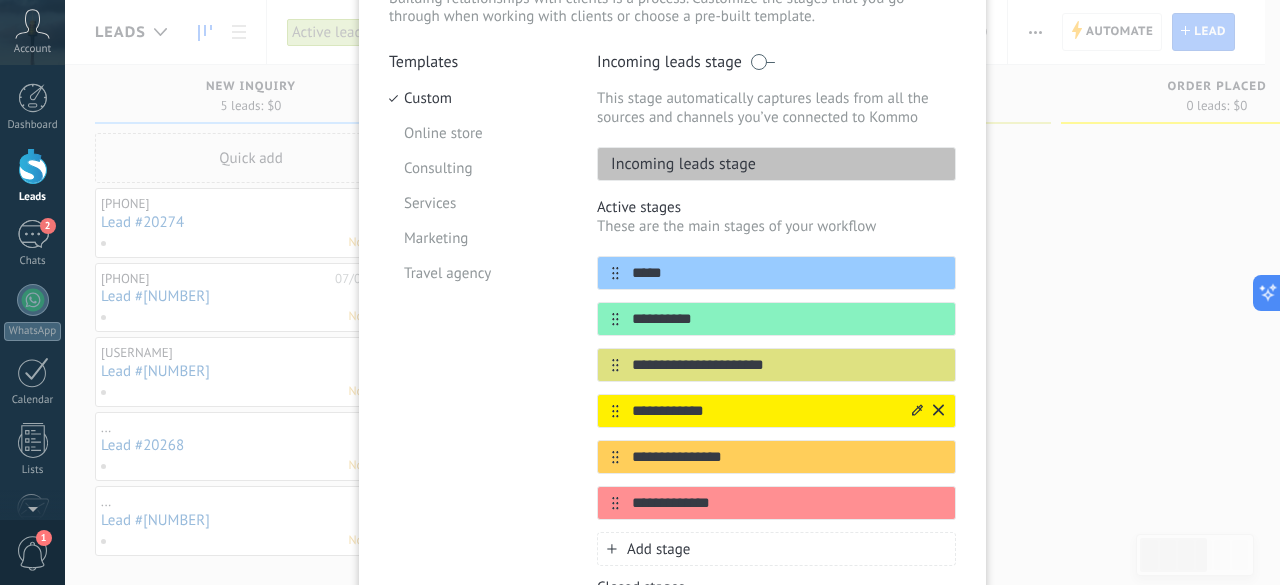 type on "**********" 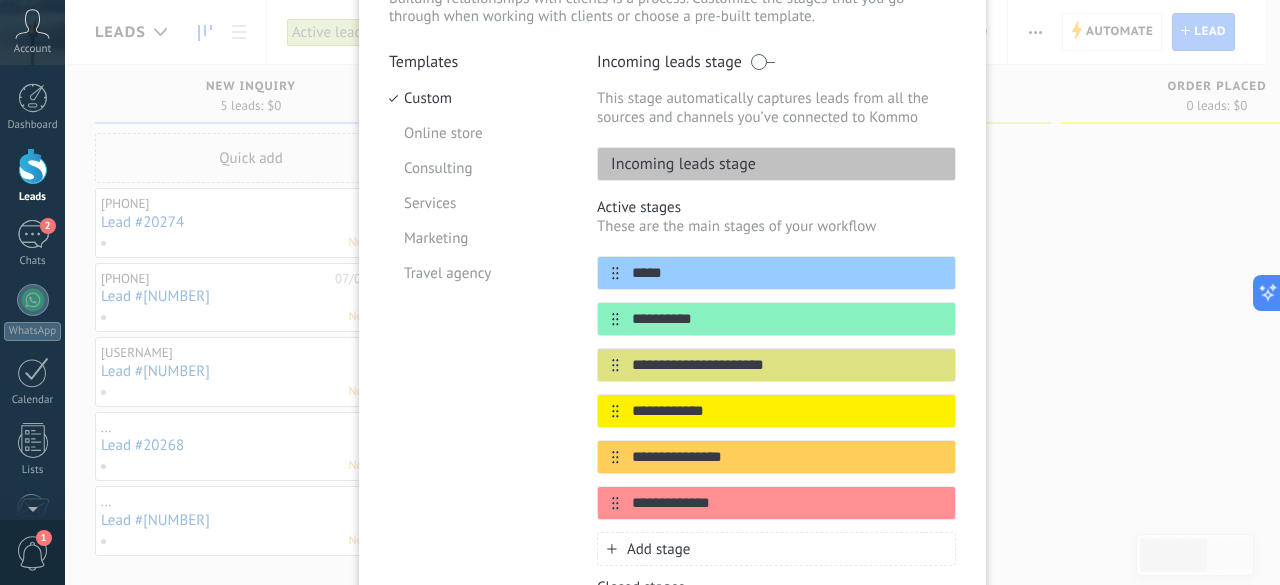 drag, startPoint x: 722, startPoint y: 412, endPoint x: 560, endPoint y: 419, distance: 162.15117 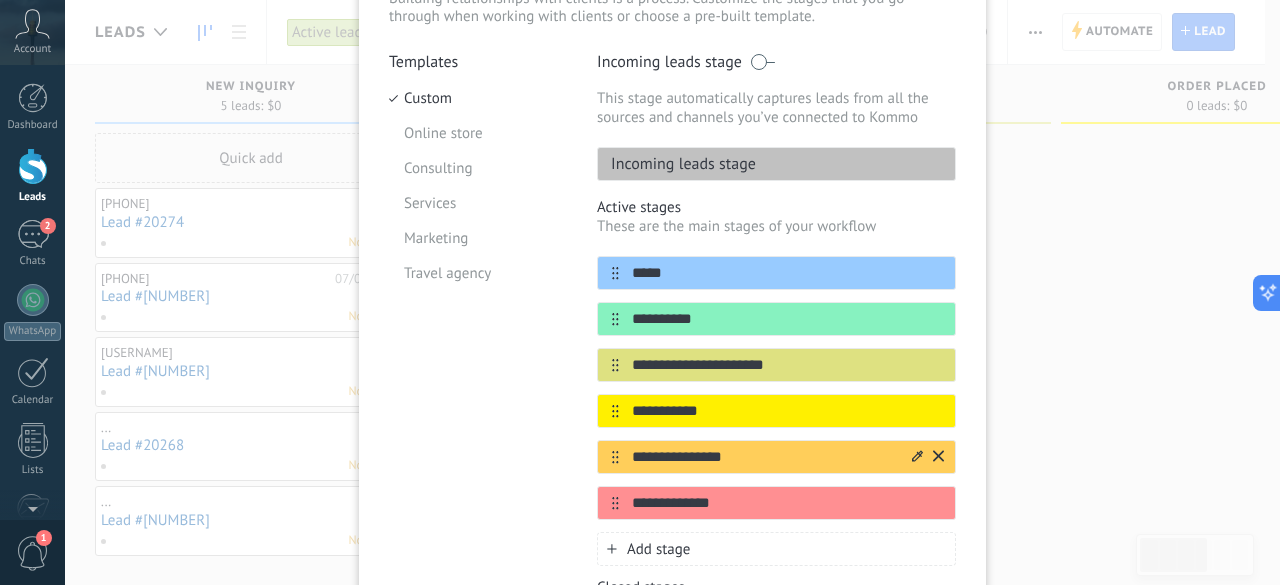 type on "**********" 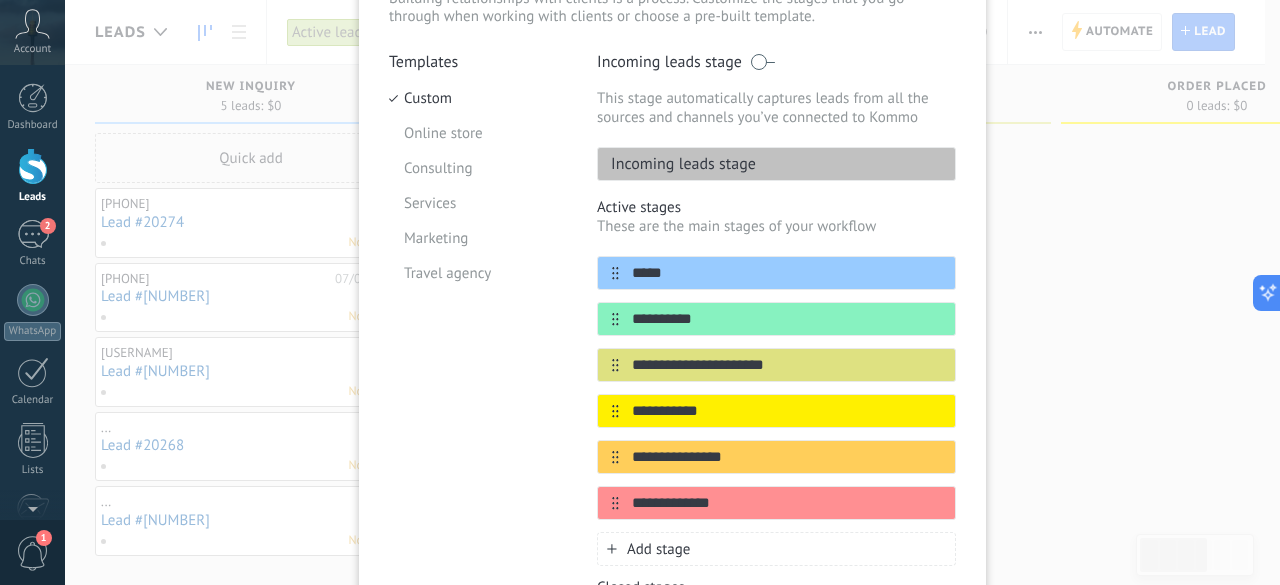 drag, startPoint x: 729, startPoint y: 456, endPoint x: 540, endPoint y: 435, distance: 190.16309 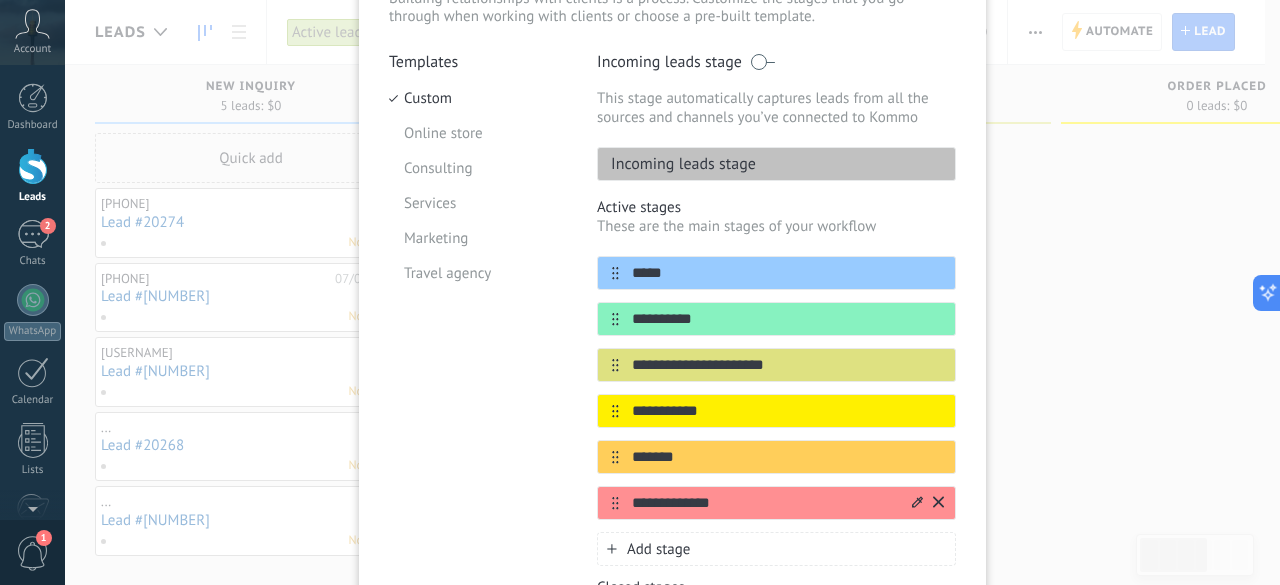 type on "*******" 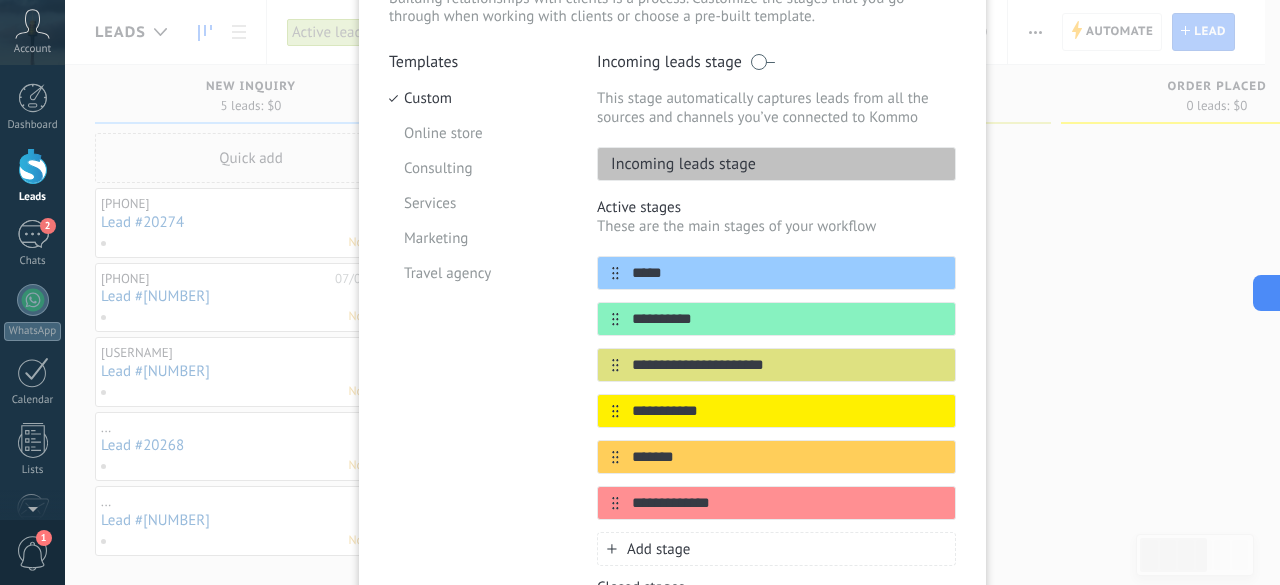 drag, startPoint x: 740, startPoint y: 504, endPoint x: 548, endPoint y: 497, distance: 192.12756 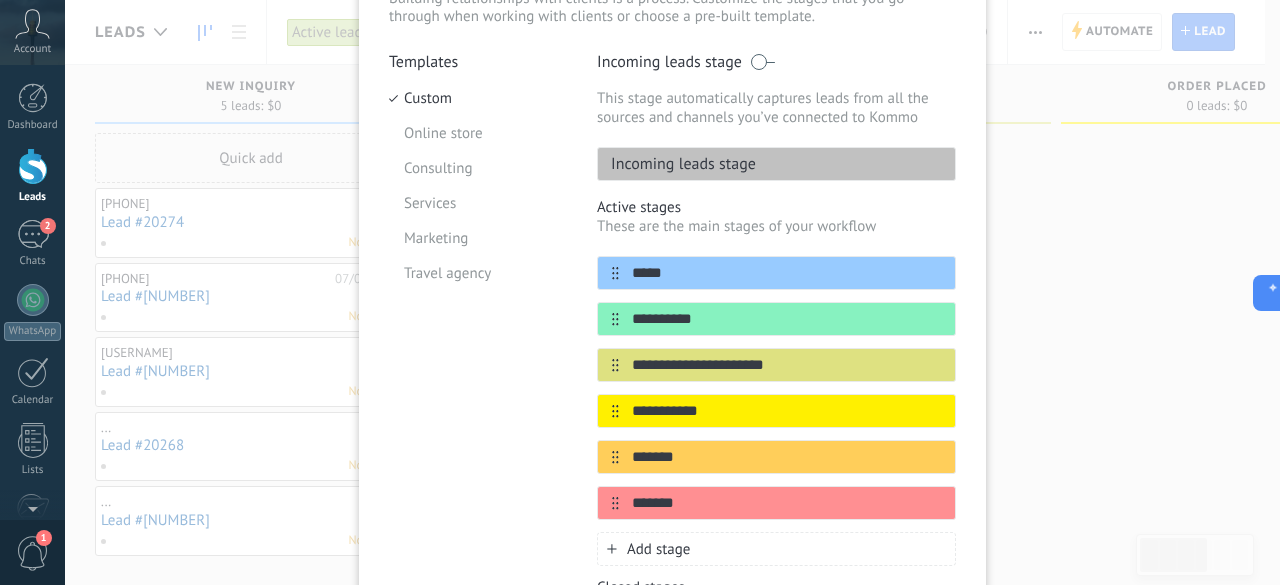 type on "*******" 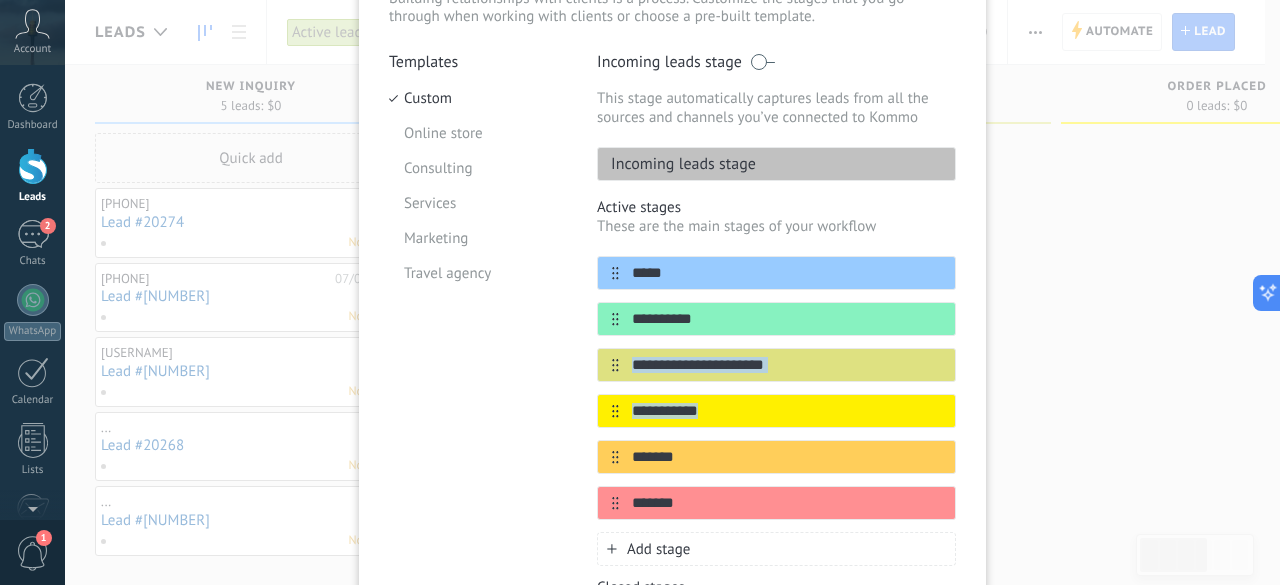 drag, startPoint x: 1279, startPoint y: 369, endPoint x: 1279, endPoint y: 450, distance: 81 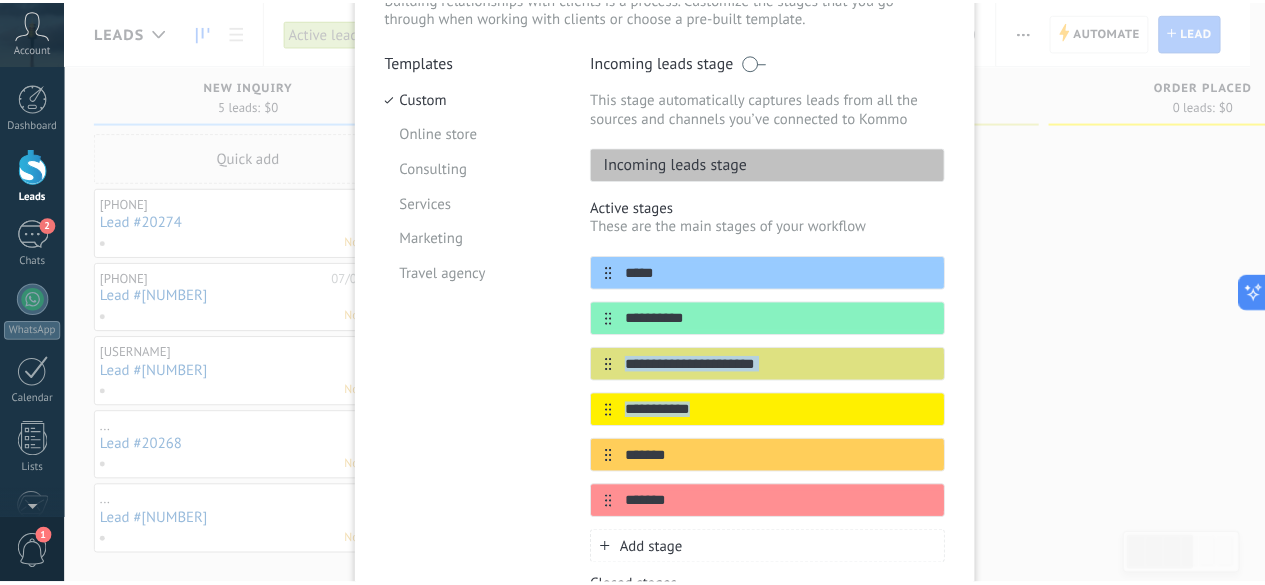 scroll, scrollTop: 0, scrollLeft: 0, axis: both 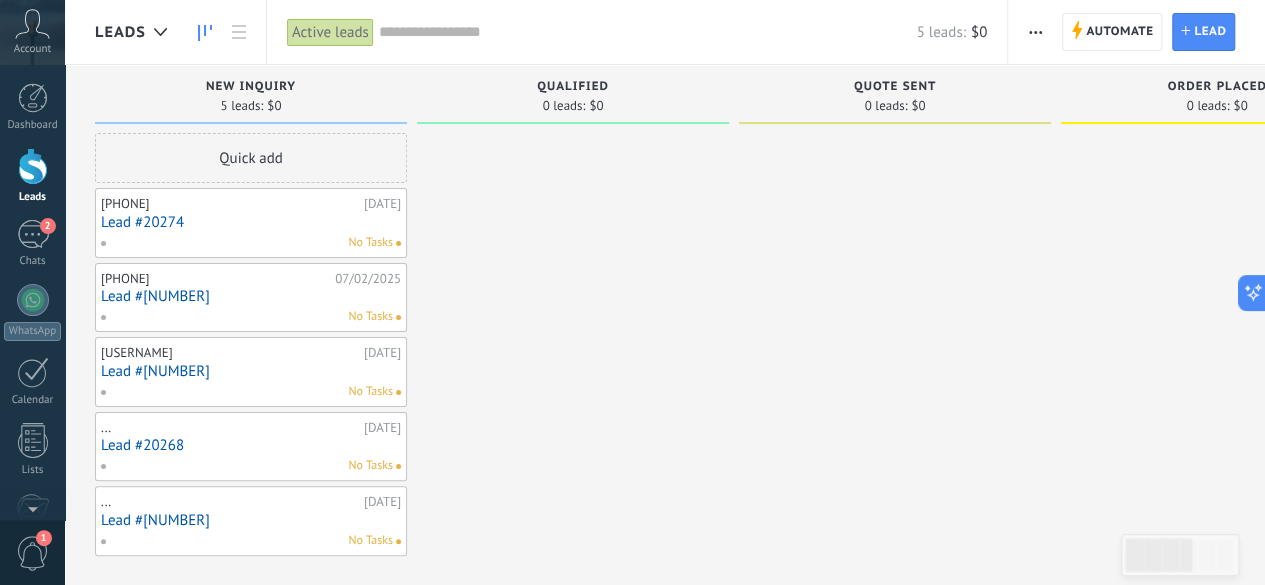click at bounding box center (1035, 32) 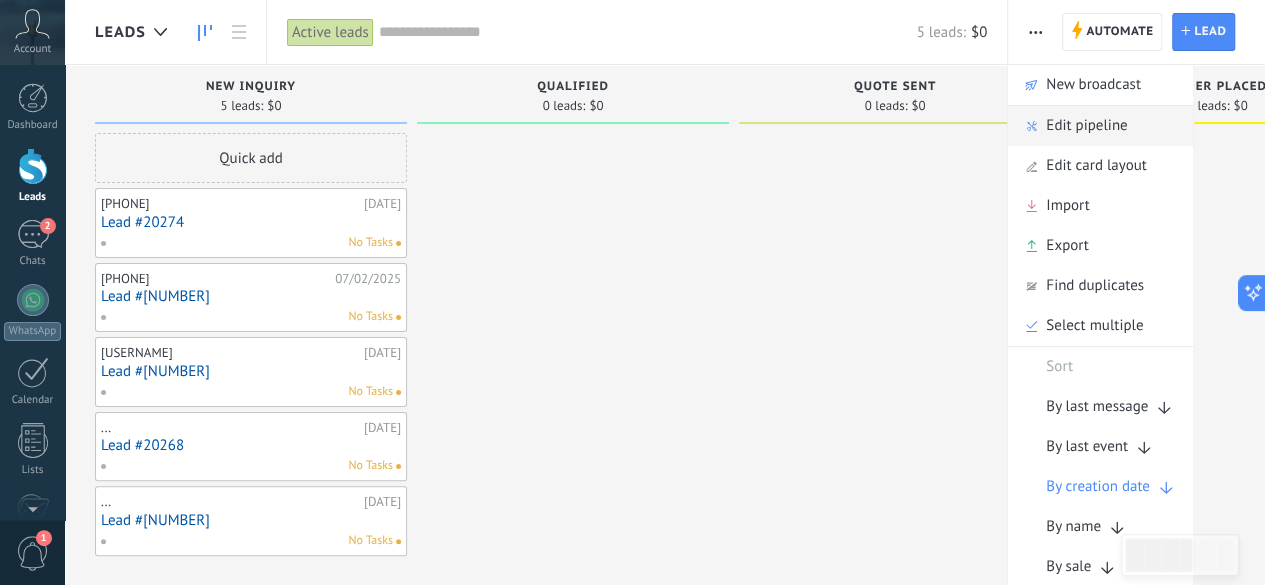 click on "Edit pipeline" at bounding box center (1086, 126) 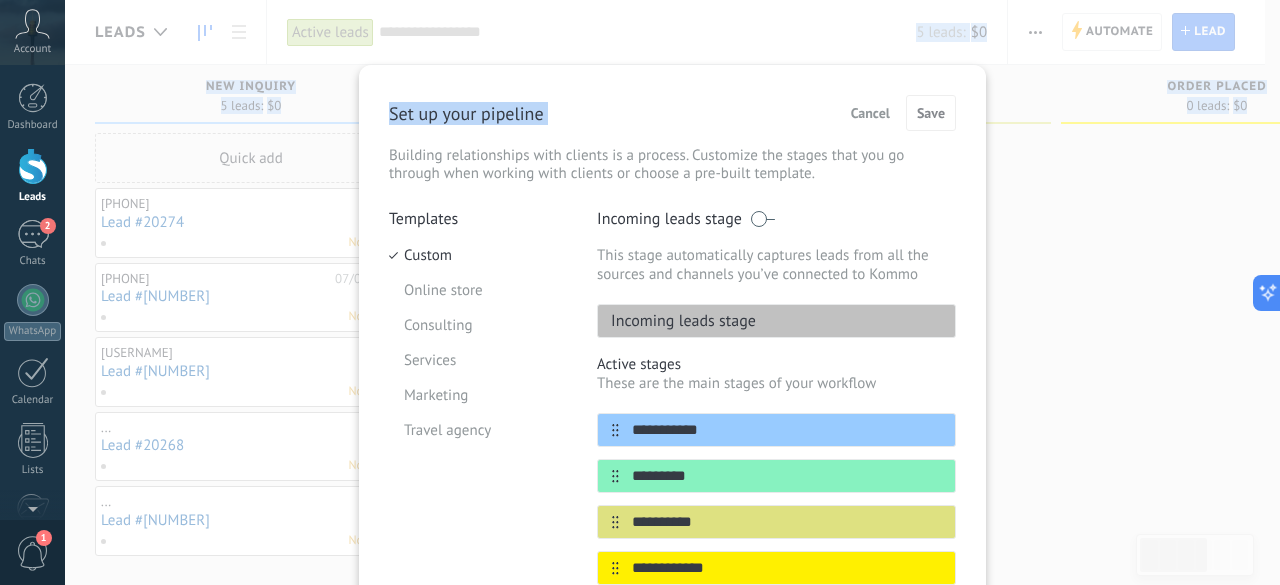 drag, startPoint x: 728, startPoint y: 92, endPoint x: 691, endPoint y: 28, distance: 73.92564 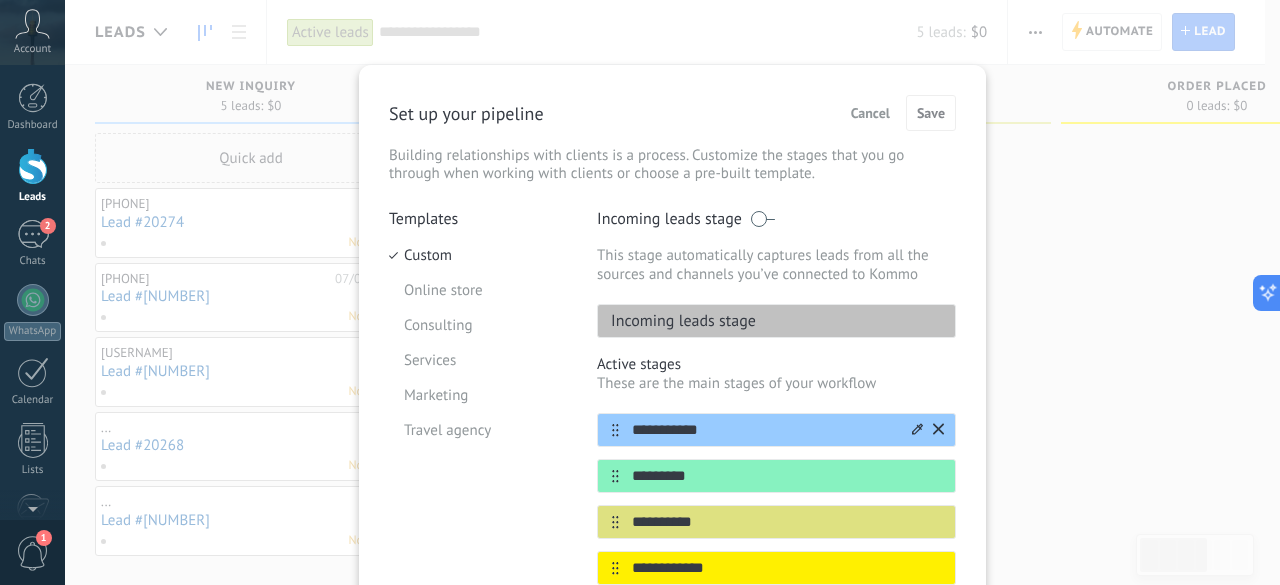click on "**********" at bounding box center [764, 430] 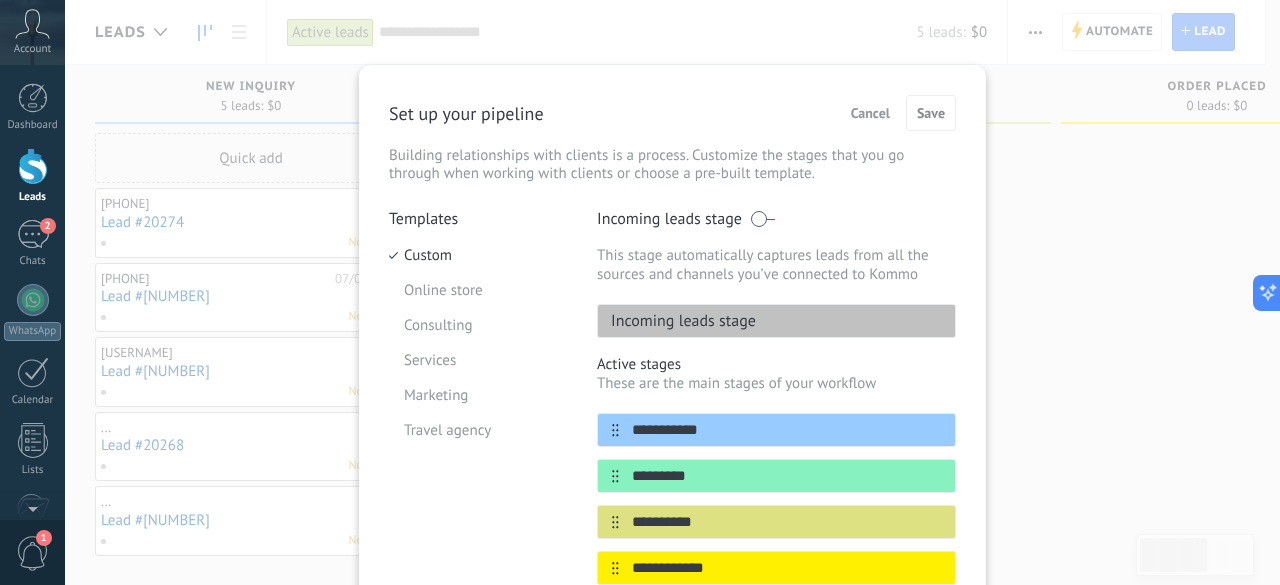 drag, startPoint x: 716, startPoint y: 436, endPoint x: 592, endPoint y: 424, distance: 124.57929 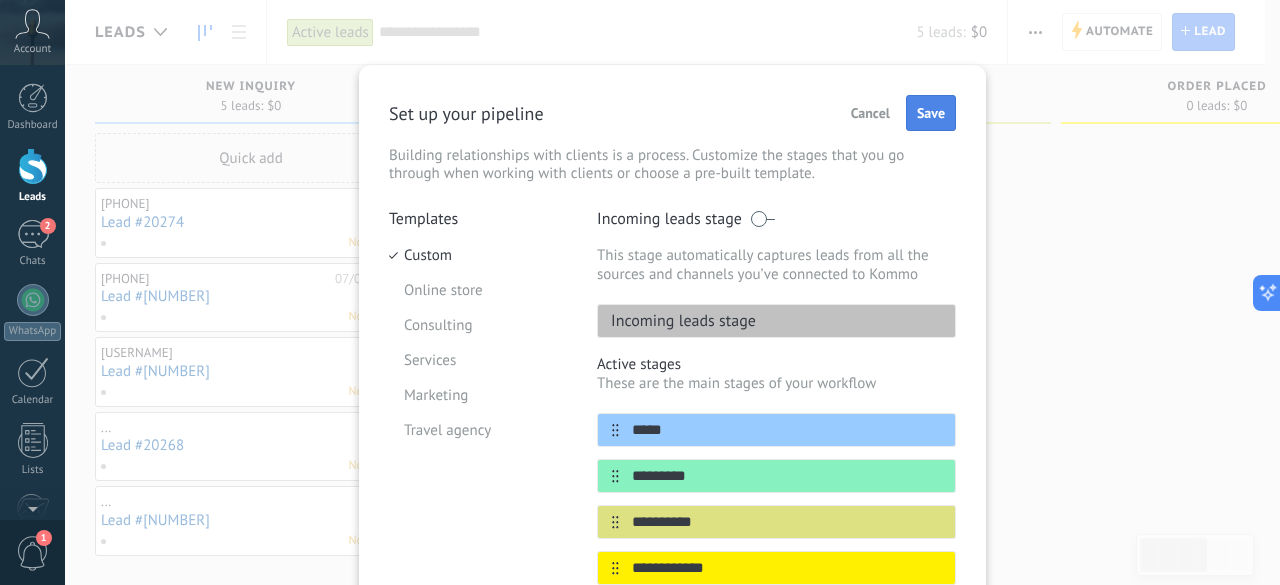 type on "*****" 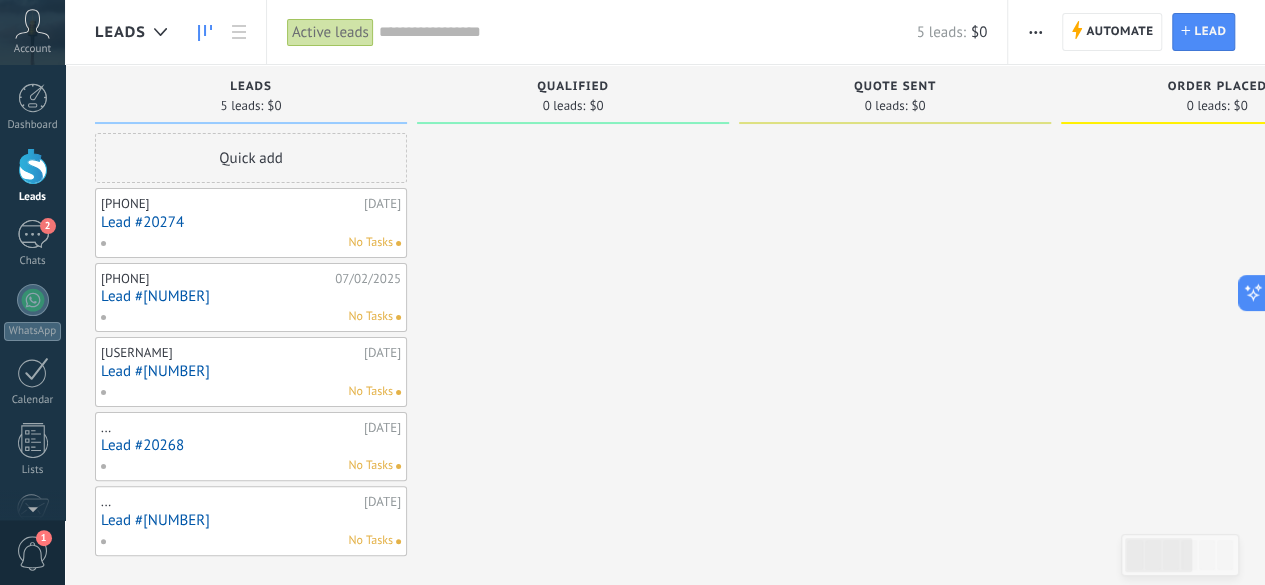 click at bounding box center (1035, 32) 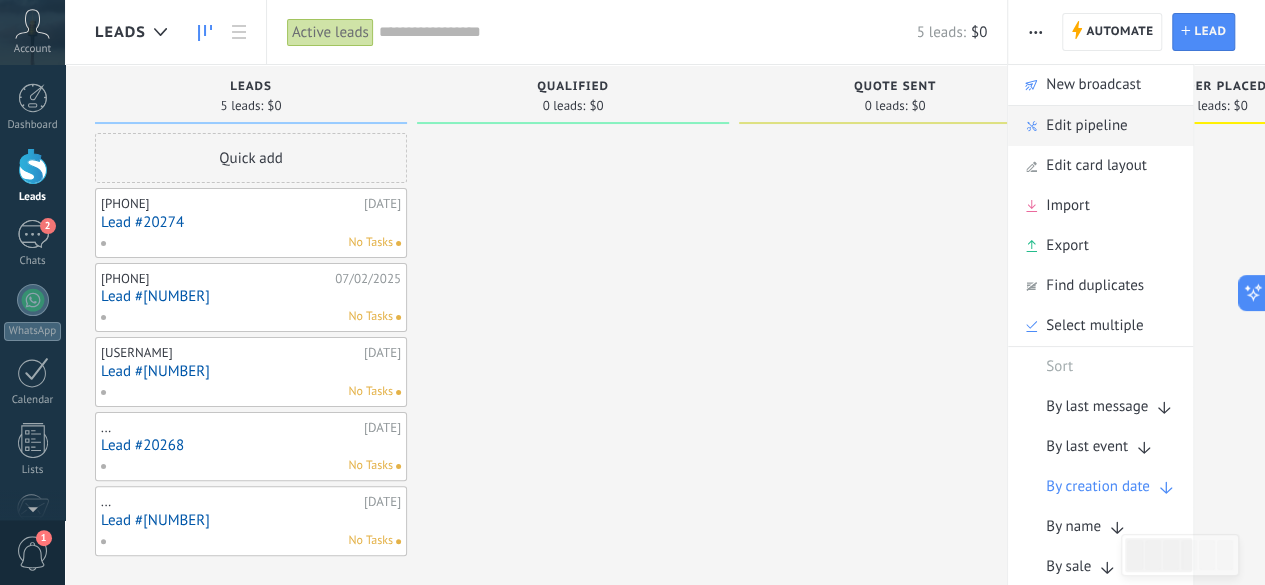 click on "Edit pipeline" at bounding box center (1086, 126) 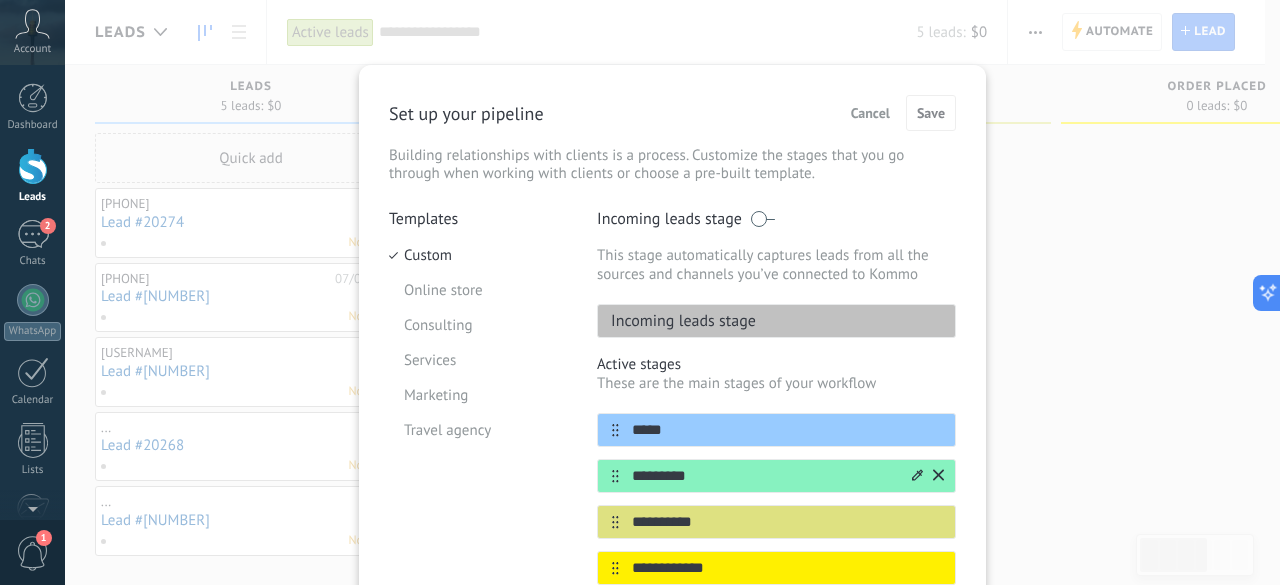 click on "*********" at bounding box center [764, 476] 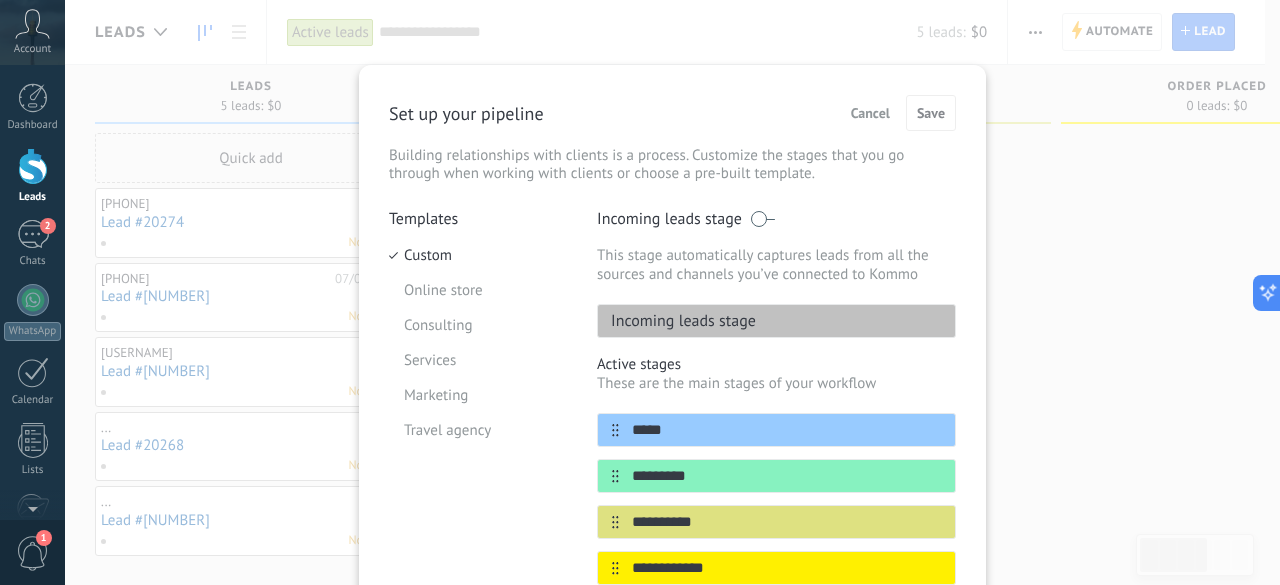 drag, startPoint x: 699, startPoint y: 477, endPoint x: 552, endPoint y: 463, distance: 147.66516 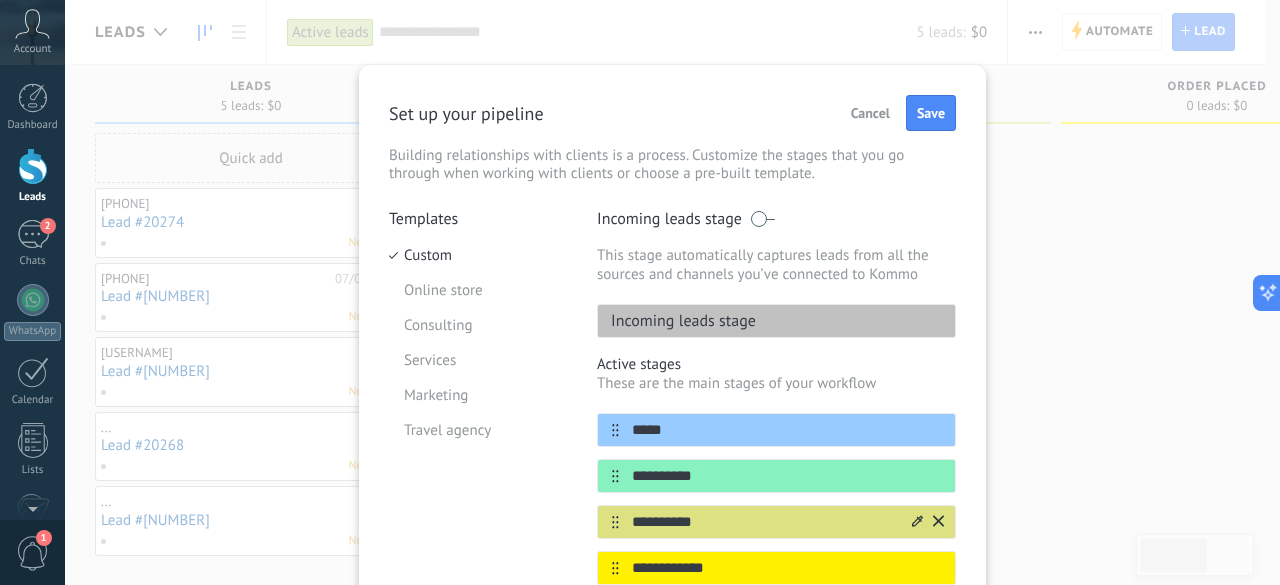 type on "**********" 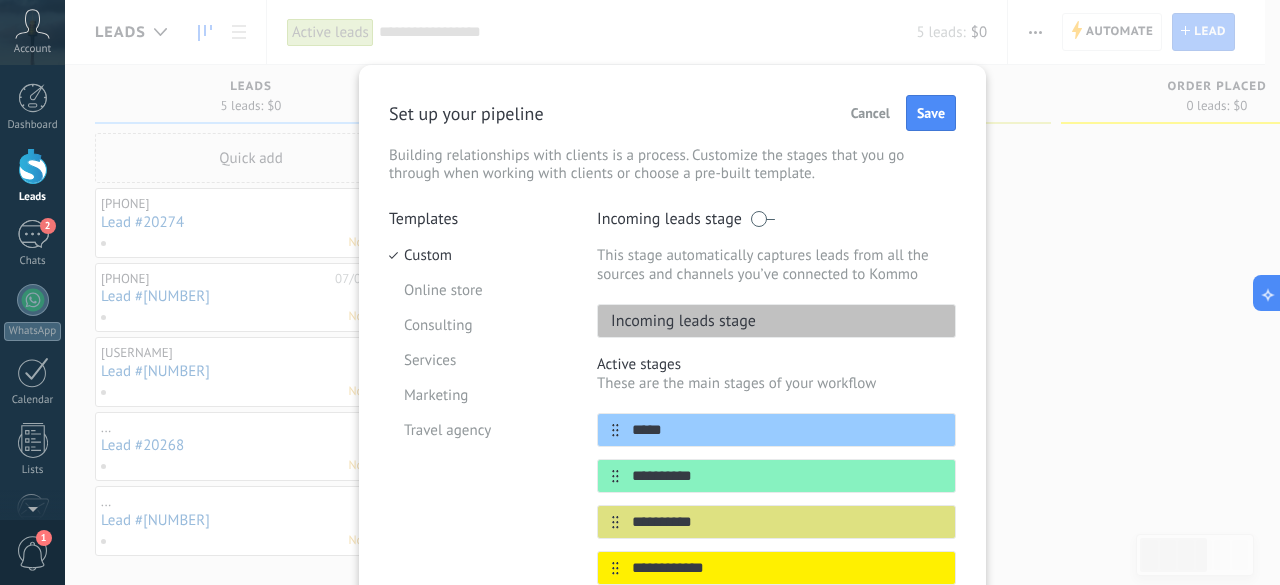 drag, startPoint x: 710, startPoint y: 519, endPoint x: 569, endPoint y: 512, distance: 141.17365 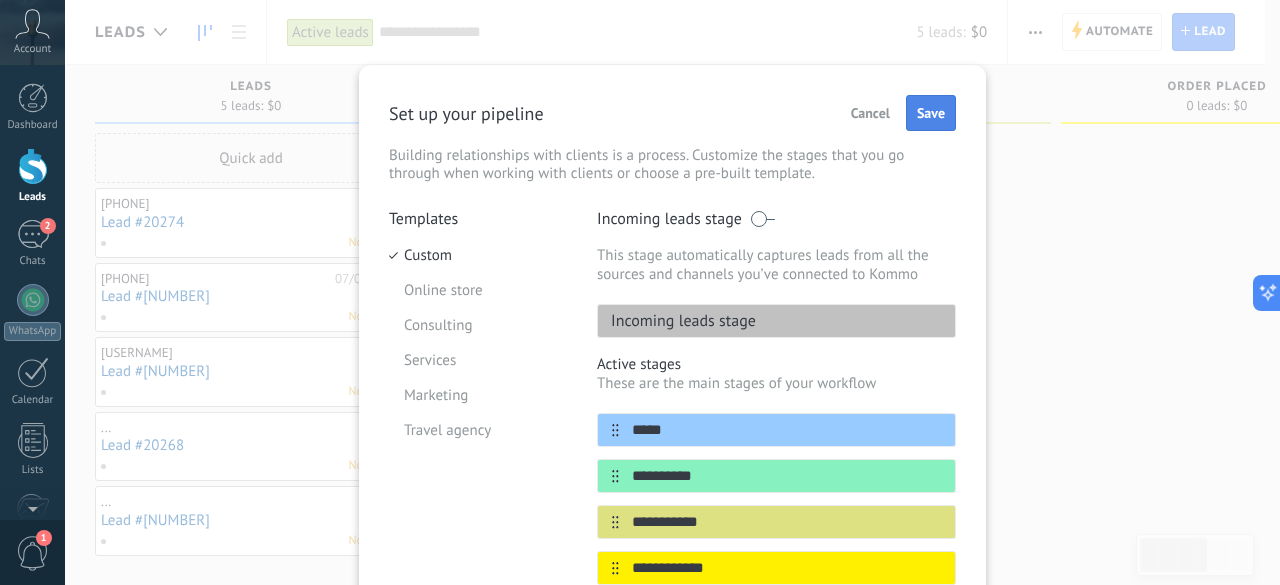 type on "**********" 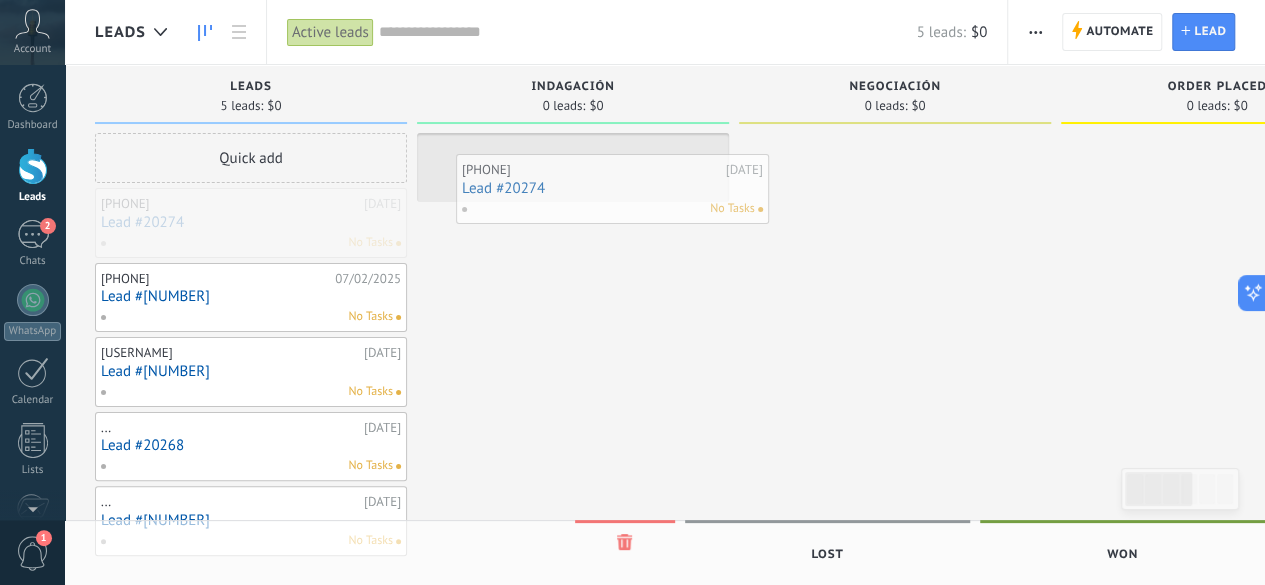 drag, startPoint x: 251, startPoint y: 224, endPoint x: 610, endPoint y: 191, distance: 360.51352 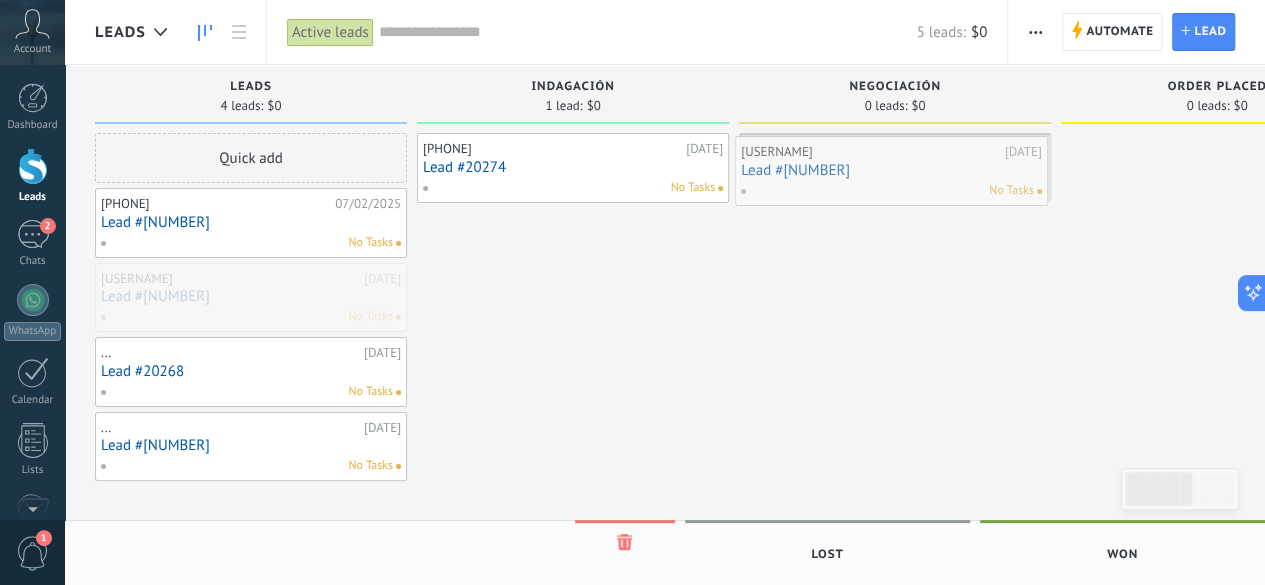 drag, startPoint x: 242, startPoint y: 316, endPoint x: 882, endPoint y: 189, distance: 652.4791 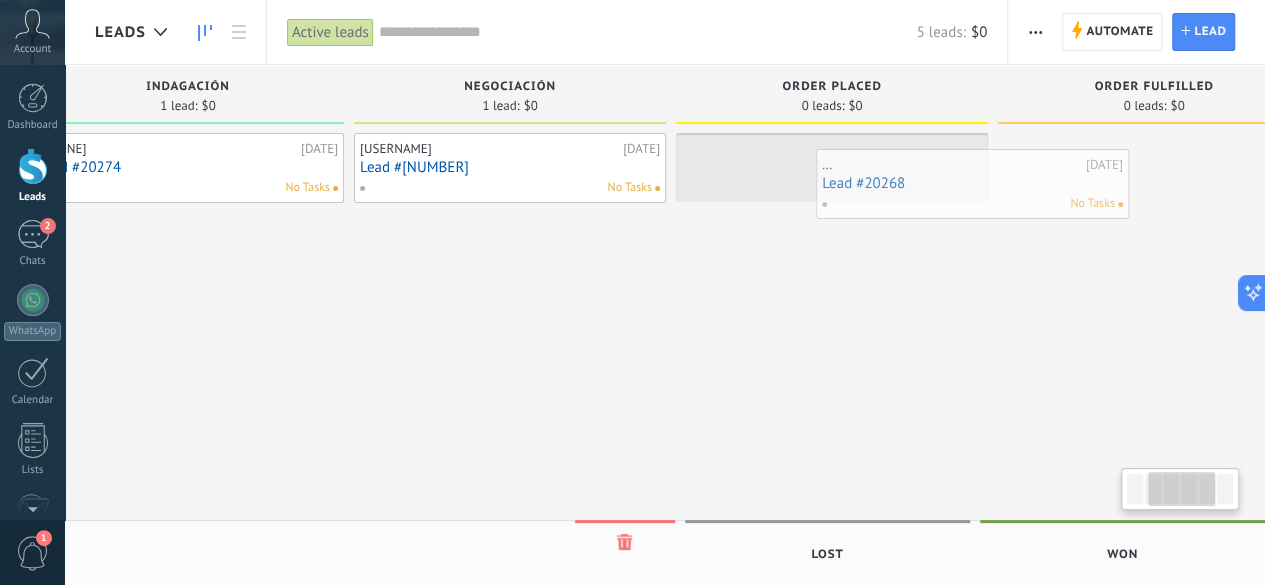 scroll, scrollTop: 0, scrollLeft: 421, axis: horizontal 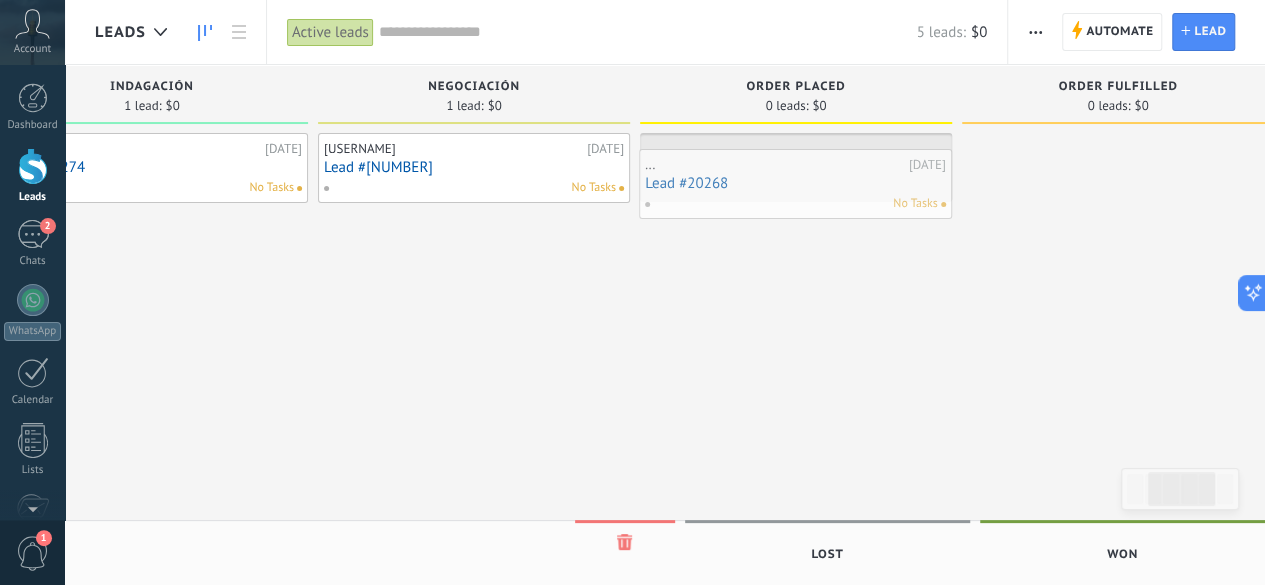 drag, startPoint x: 228, startPoint y: 312, endPoint x: 772, endPoint y: 199, distance: 555.6123 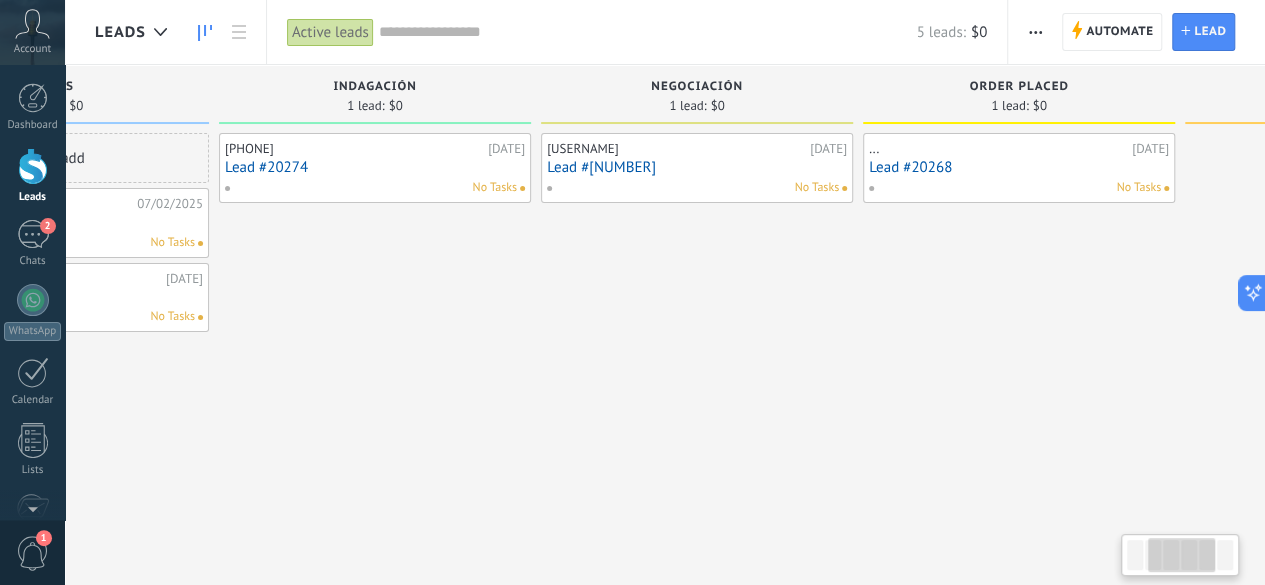scroll, scrollTop: 0, scrollLeft: 0, axis: both 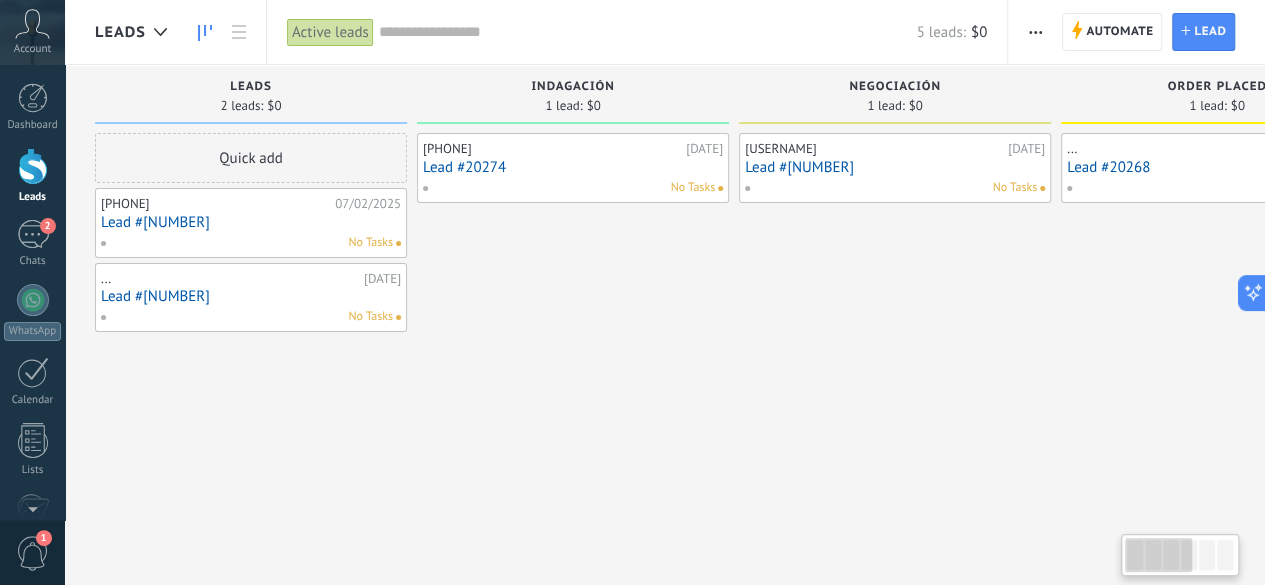drag, startPoint x: 388, startPoint y: 383, endPoint x: 1049, endPoint y: 390, distance: 661.03705 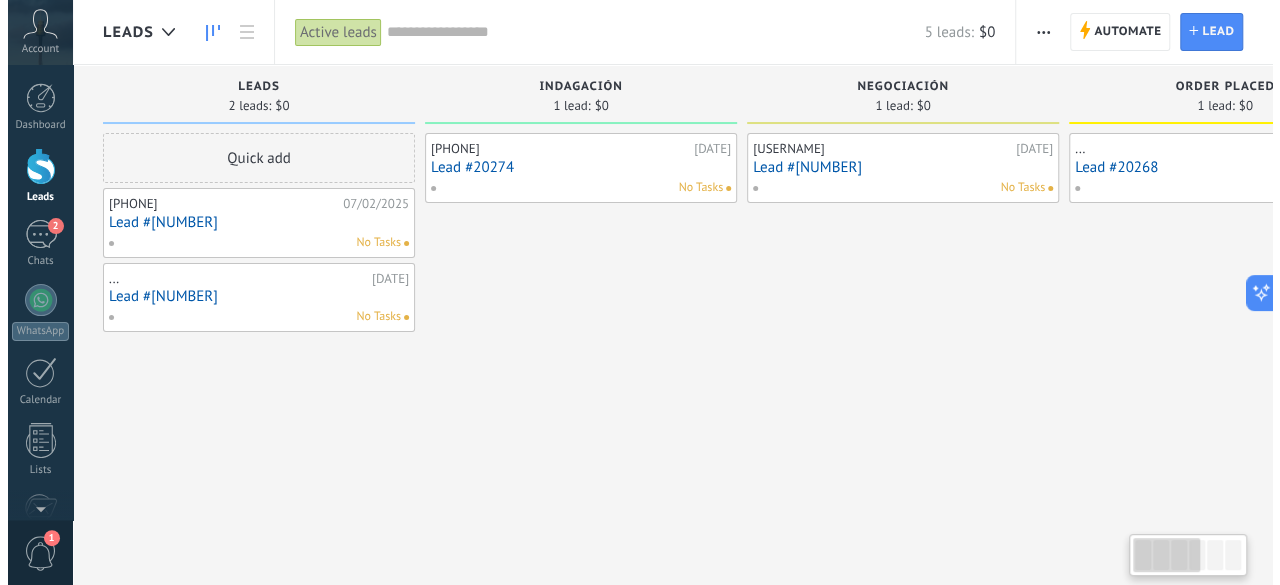scroll, scrollTop: 0, scrollLeft: 2, axis: horizontal 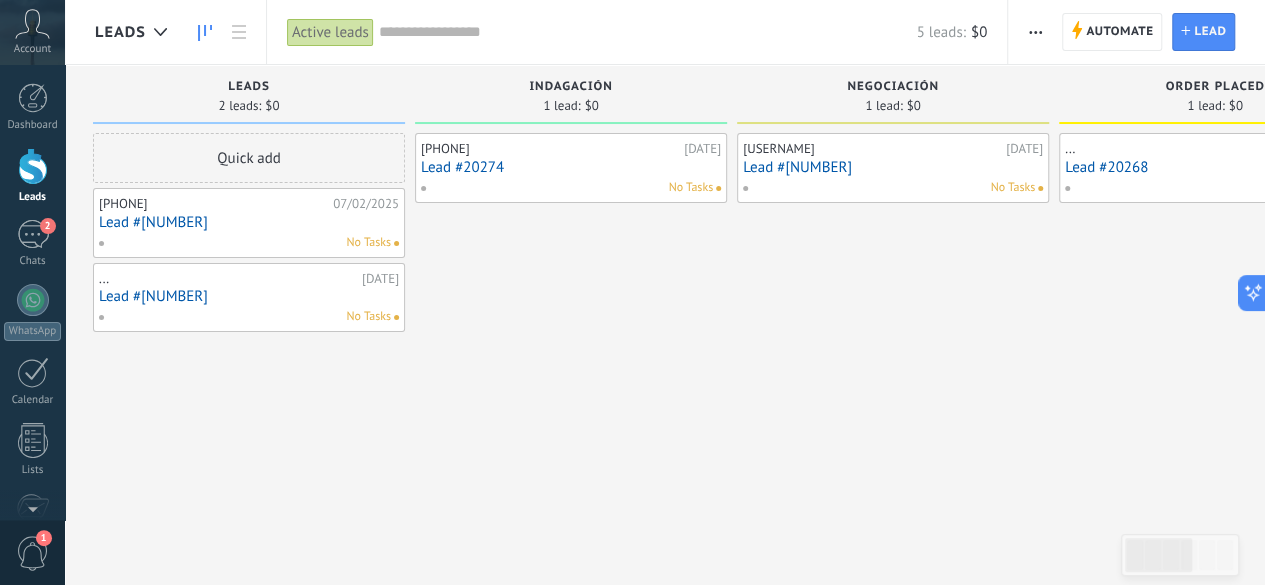 click at bounding box center [1035, 32] 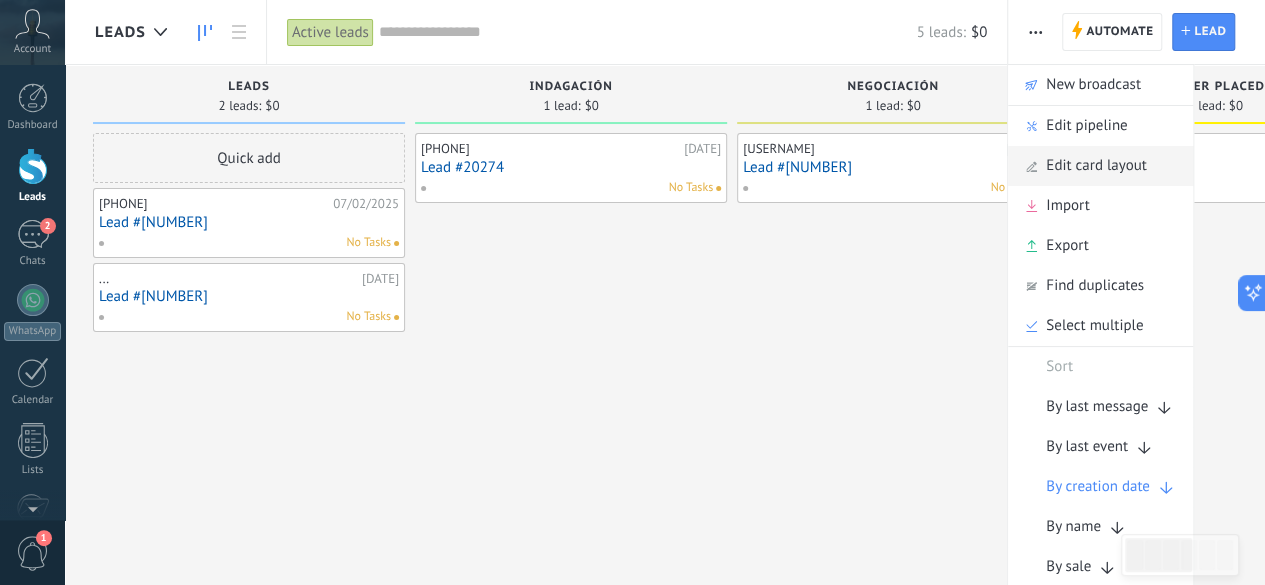 click on "Edit card layout" at bounding box center [1096, 166] 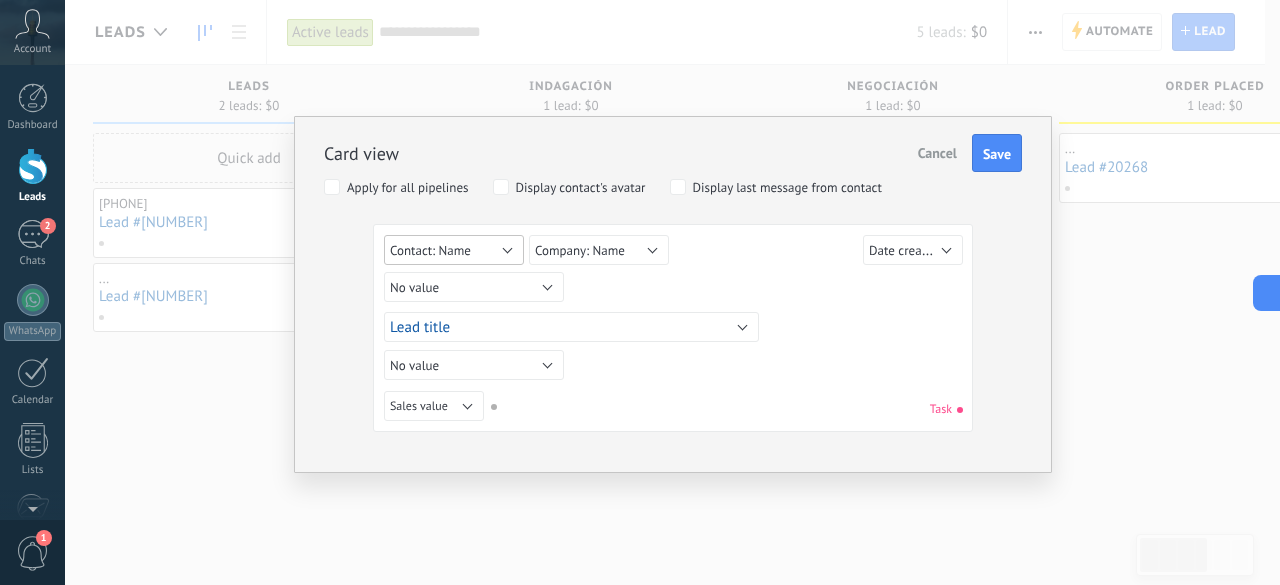click on "Contact: Name" at bounding box center (454, 250) 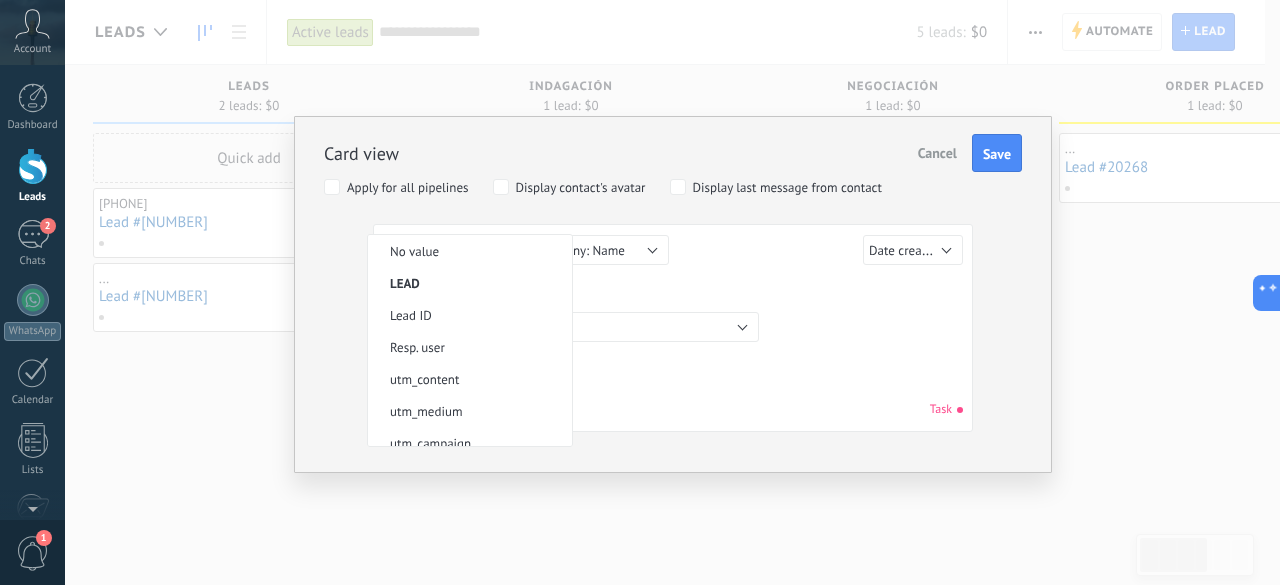 scroll, scrollTop: 386, scrollLeft: 0, axis: vertical 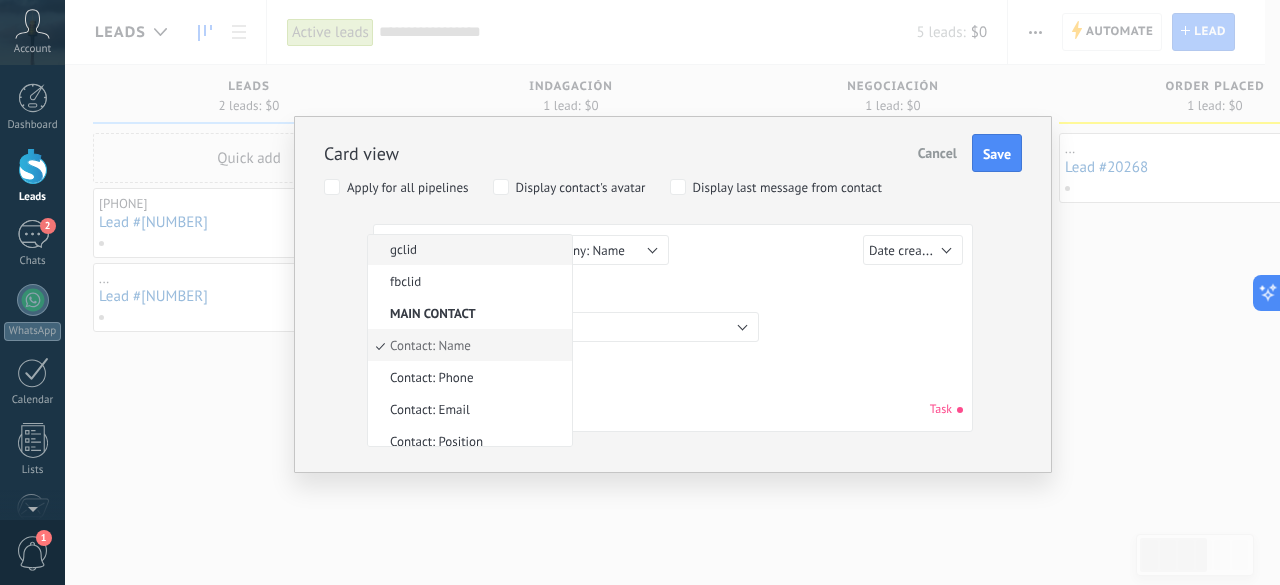 click on "gclid" at bounding box center [467, 249] 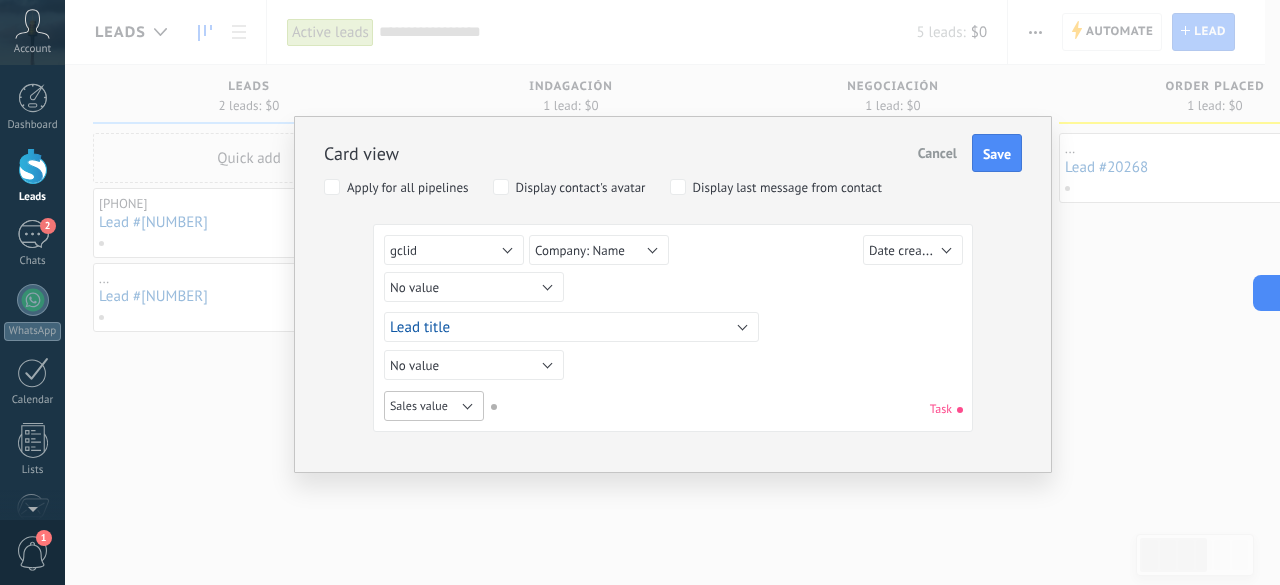 click on "Sales value" at bounding box center (434, 406) 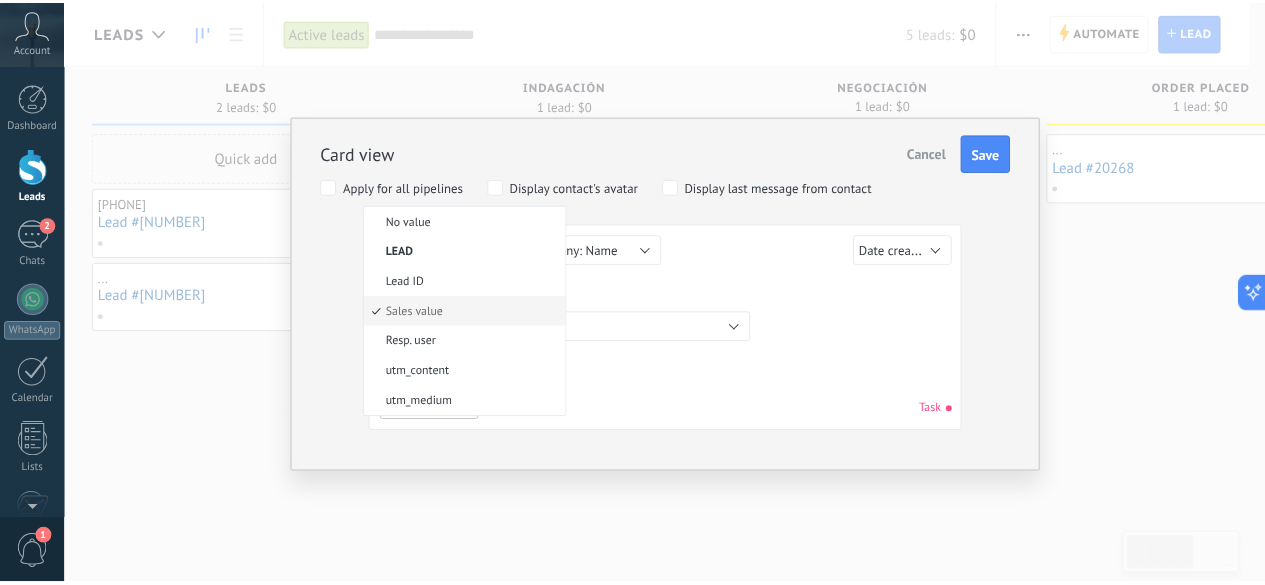 scroll, scrollTop: 0, scrollLeft: 0, axis: both 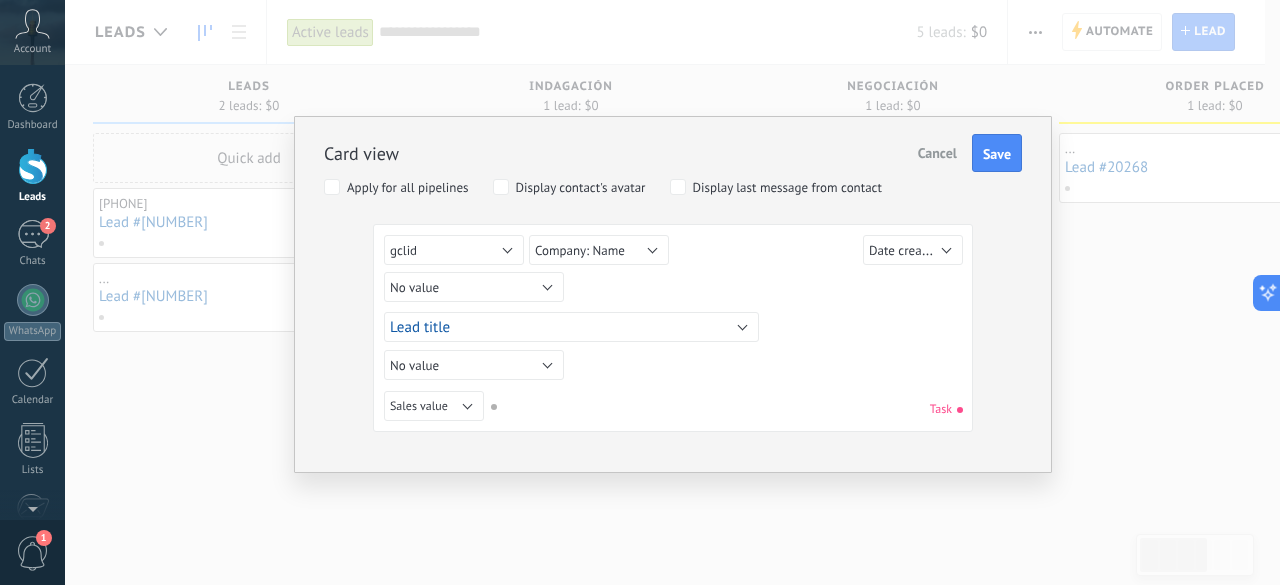 click on "No value Lead Lead ID Lead title Date created Sales value Resp. user utm_content utm_medium utm_campaign utm_source utm_term utm_referrer referrer gclientid gclid fbclid Main contact Contact: Name Contact: Phone Contact: Email Contact: Position Company Company: Name Company: Phone Company: Email Company: Web Company: Address gclid No value Lead Lead ID Lead title Date created Sales value Resp. user utm_content utm_medium utm_campaign utm_source utm_term utm_referrer referrer gclientid gclid fbclid Main contact Contact: Name Contact: Phone Contact: Email Contact: Position Company Company: Name Company: Phone Company: Email Company: Web Company: Address Company: Name No value Lead Lead ID Lead title Date created Sales value Resp. user utm_content utm_medium utm_campaign utm_source utm_term utm_referrer referrer gclientid gclid fbclid Main contact Contact: Name Contact: Phone Contact: Email Contact: Position Company Company: Name Company: Phone Company: Email Company: Web Company: Address Date created No value" at bounding box center (673, 331) 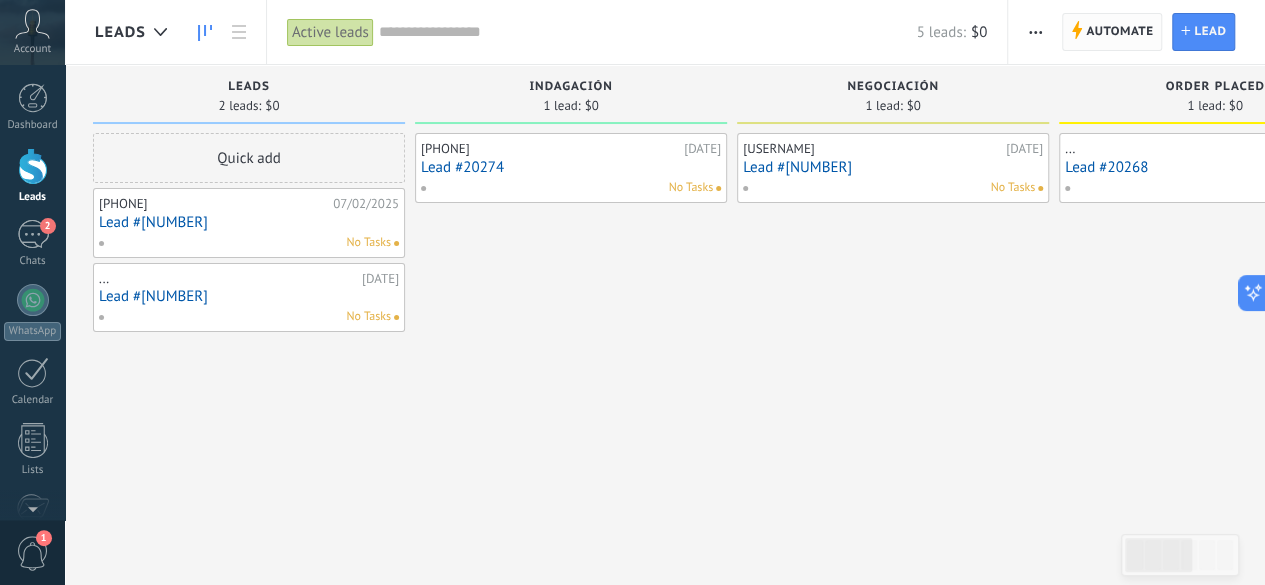 click on "Automate" at bounding box center [1119, 32] 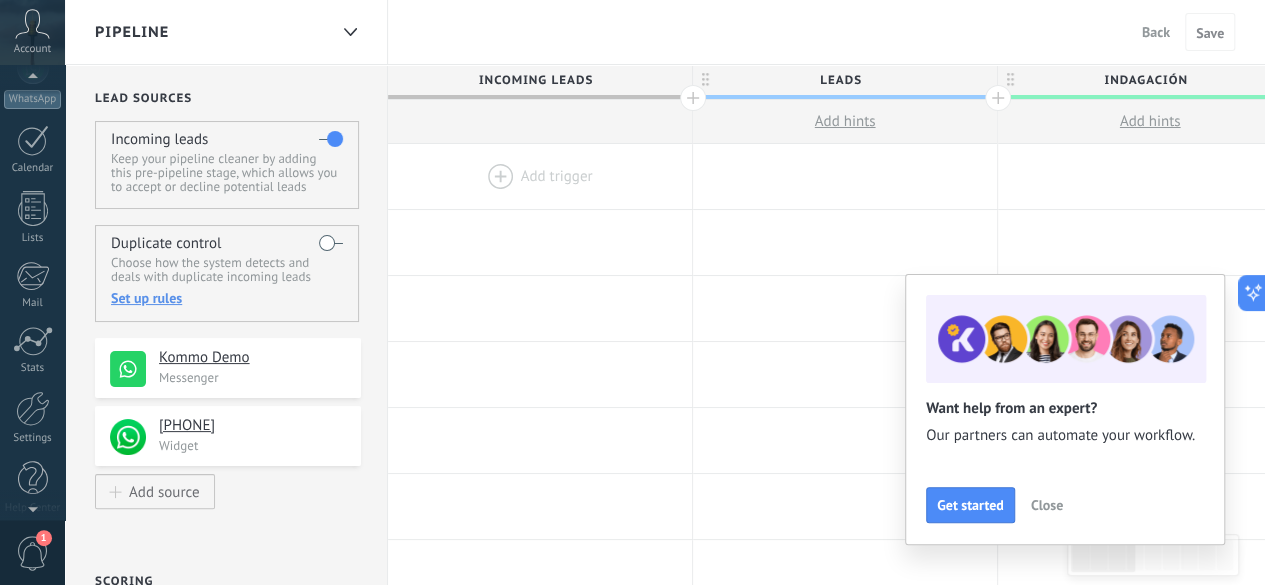 scroll, scrollTop: 245, scrollLeft: 0, axis: vertical 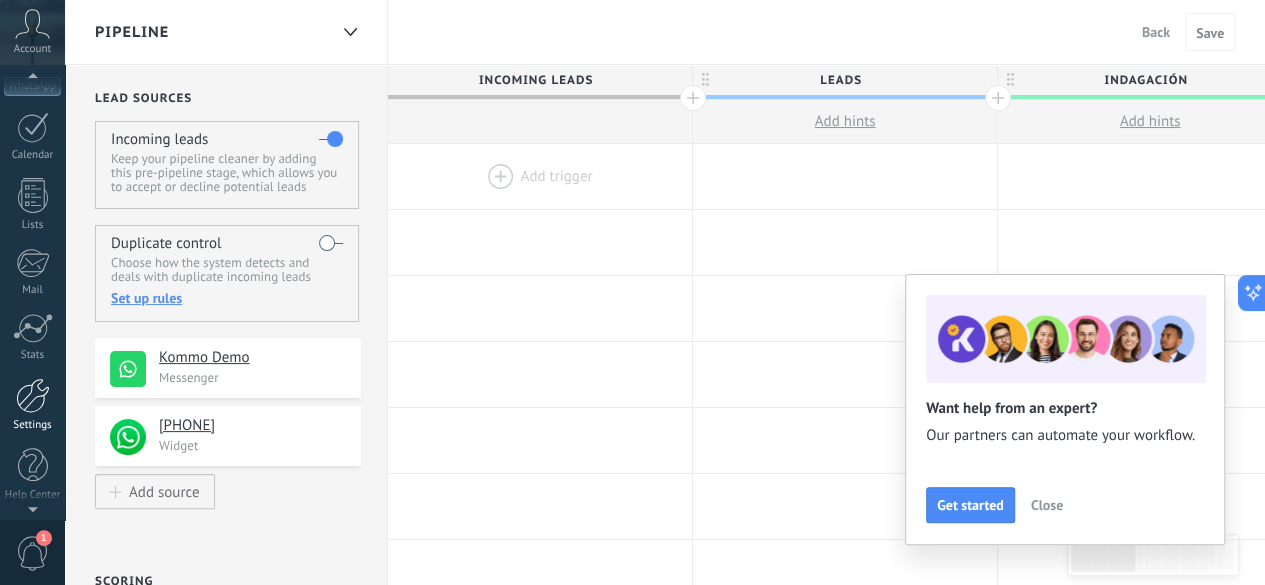 click on "Settings" at bounding box center [32, 405] 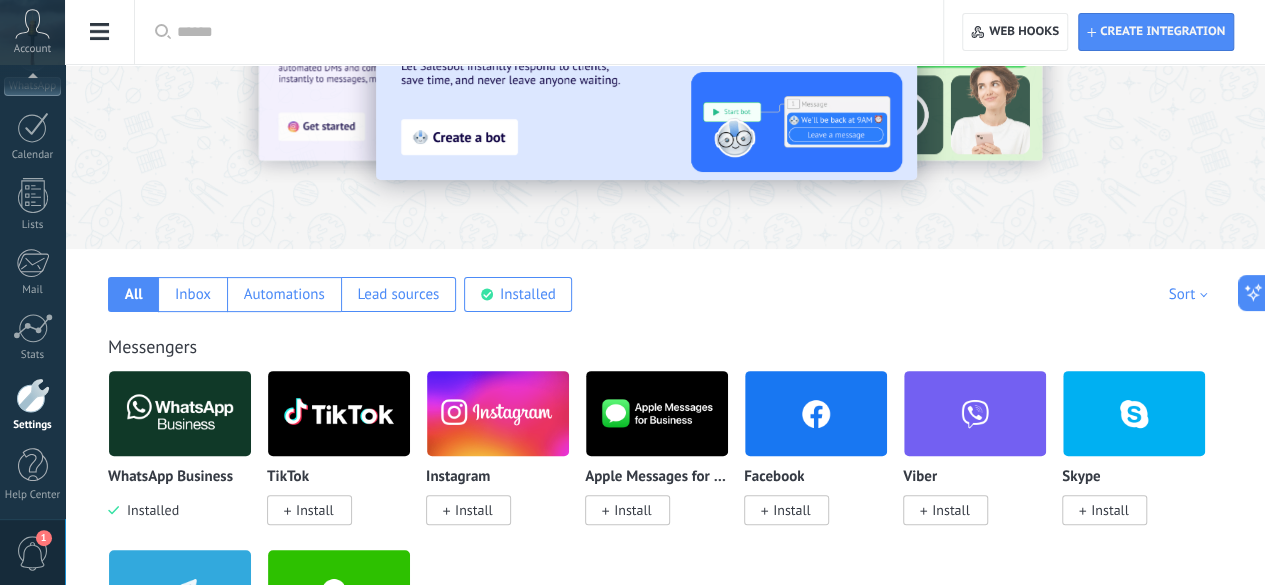 scroll, scrollTop: 0, scrollLeft: 0, axis: both 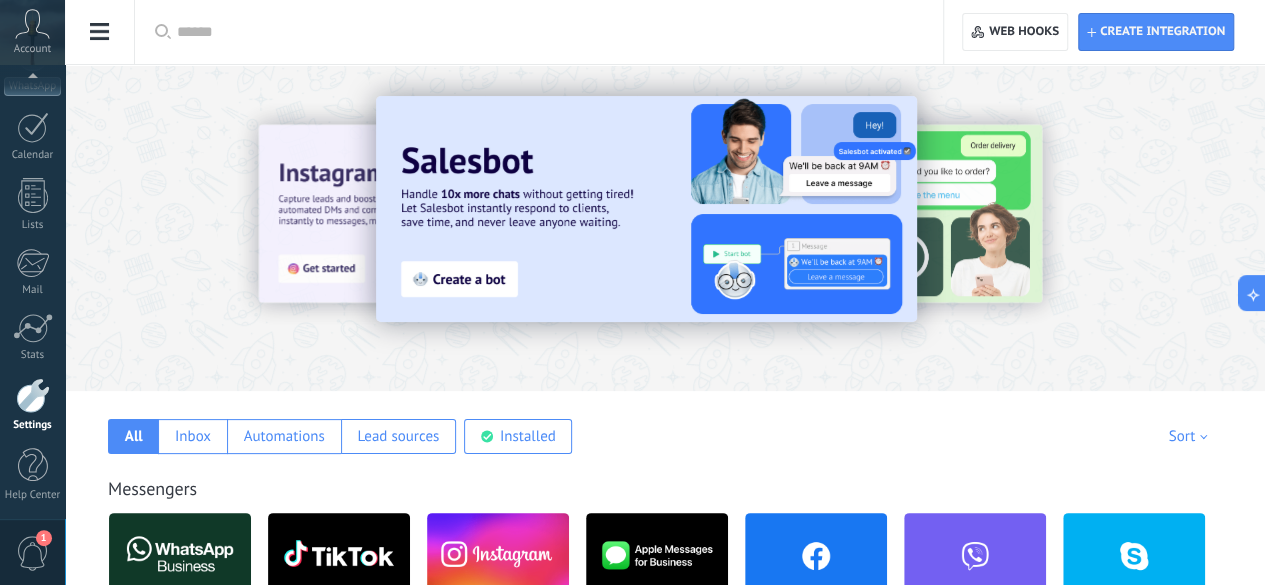 click on "General settings" at bounding box center (-116, 205) 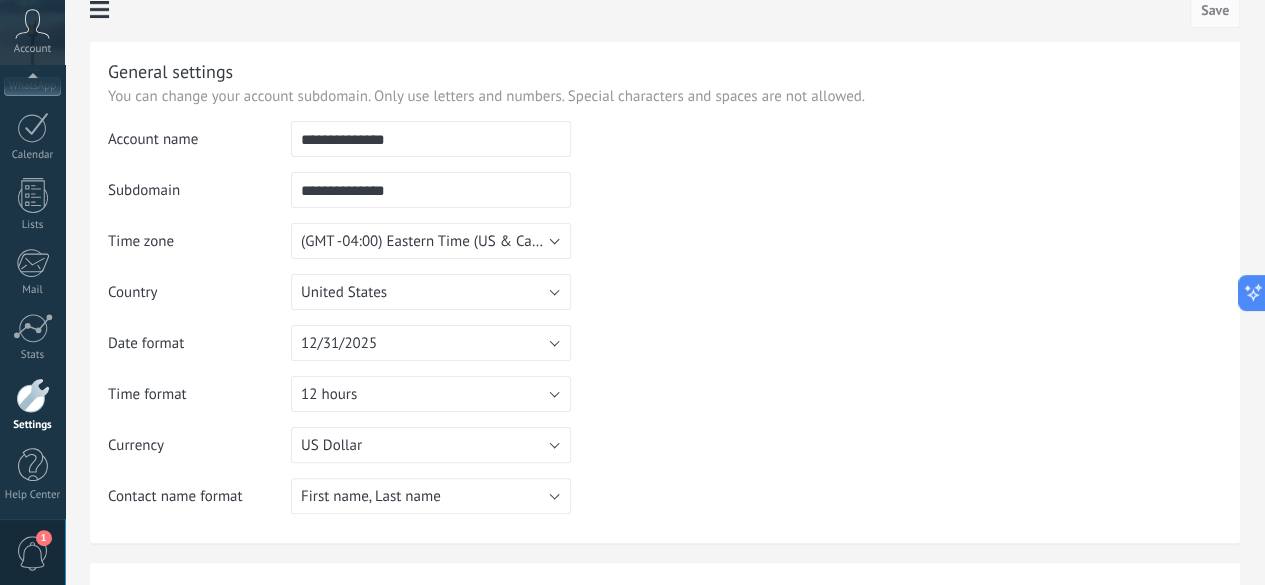 scroll, scrollTop: 32, scrollLeft: 0, axis: vertical 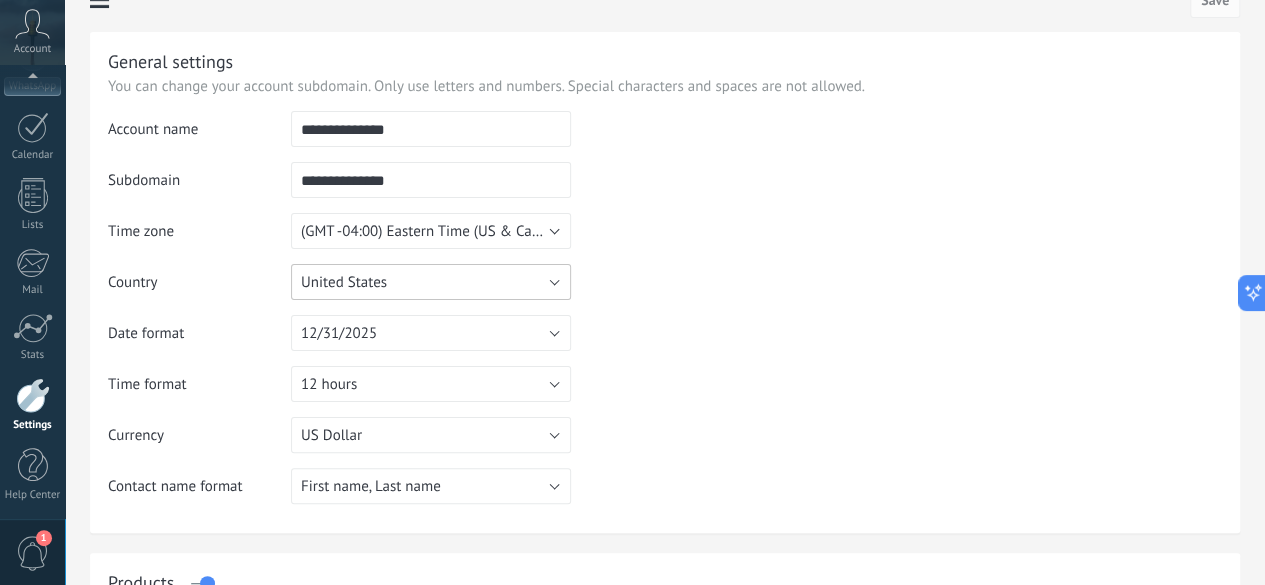 click on "United States" at bounding box center (431, 282) 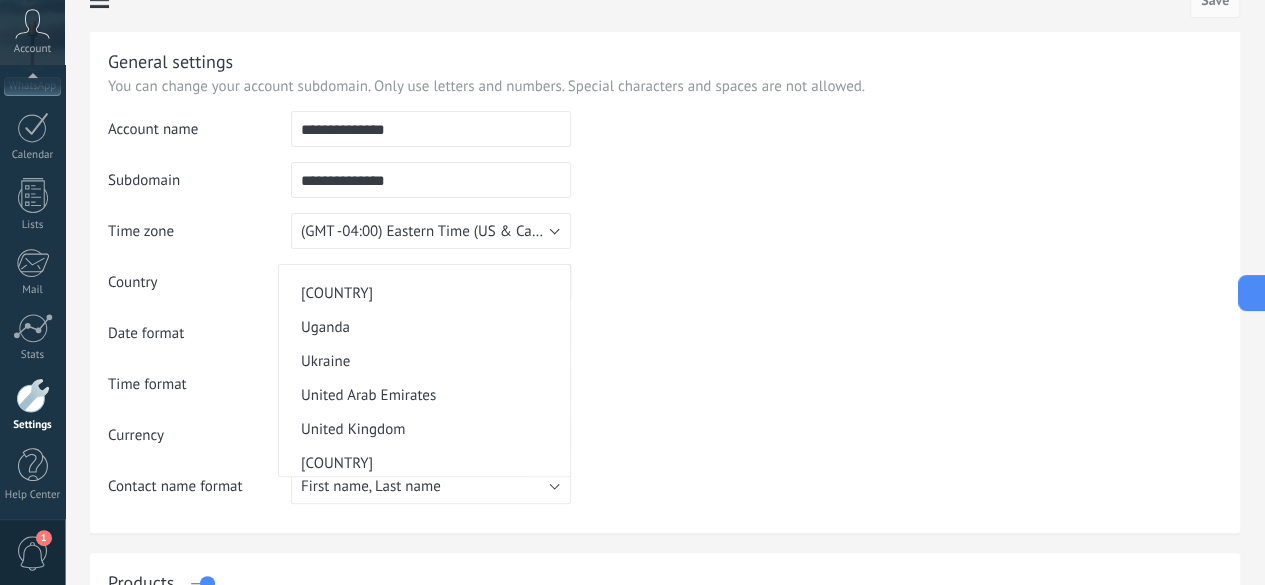 scroll, scrollTop: 7892, scrollLeft: 0, axis: vertical 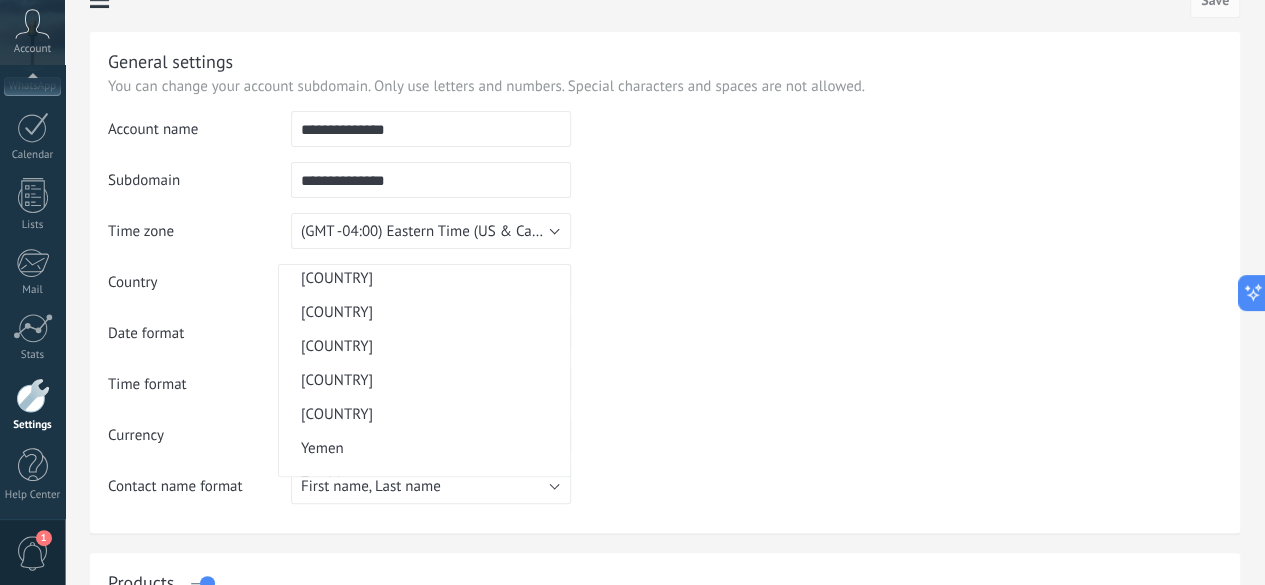 click on "Venezuela" at bounding box center [421, 244] 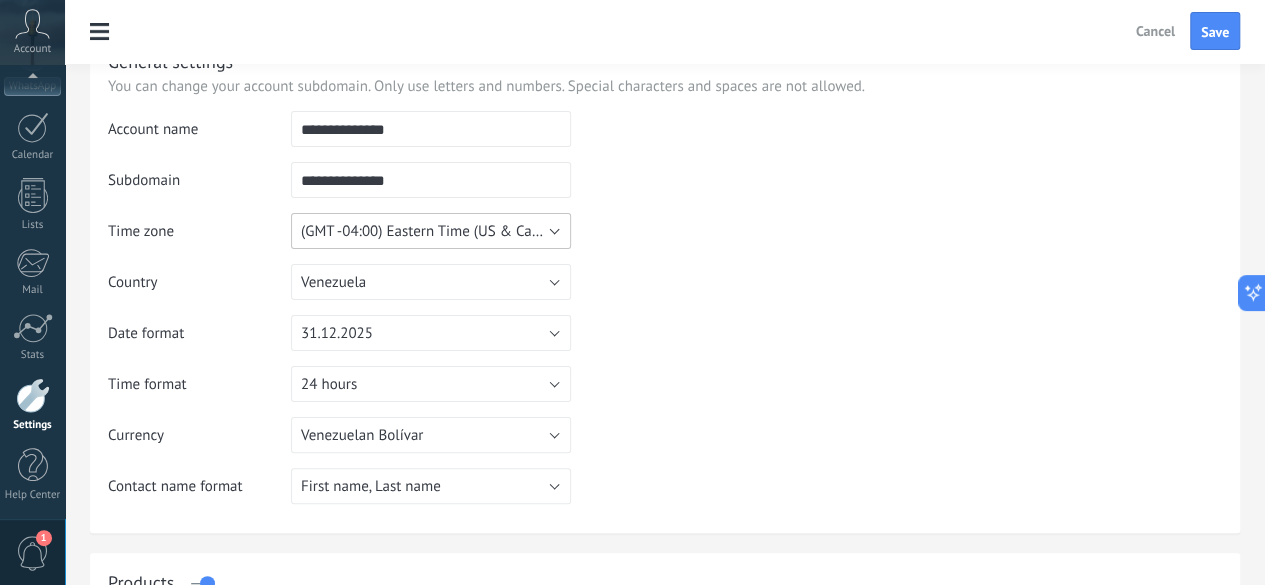 click on "(GMT -04:00) Eastern Time (US & Canada)" at bounding box center (431, 231) 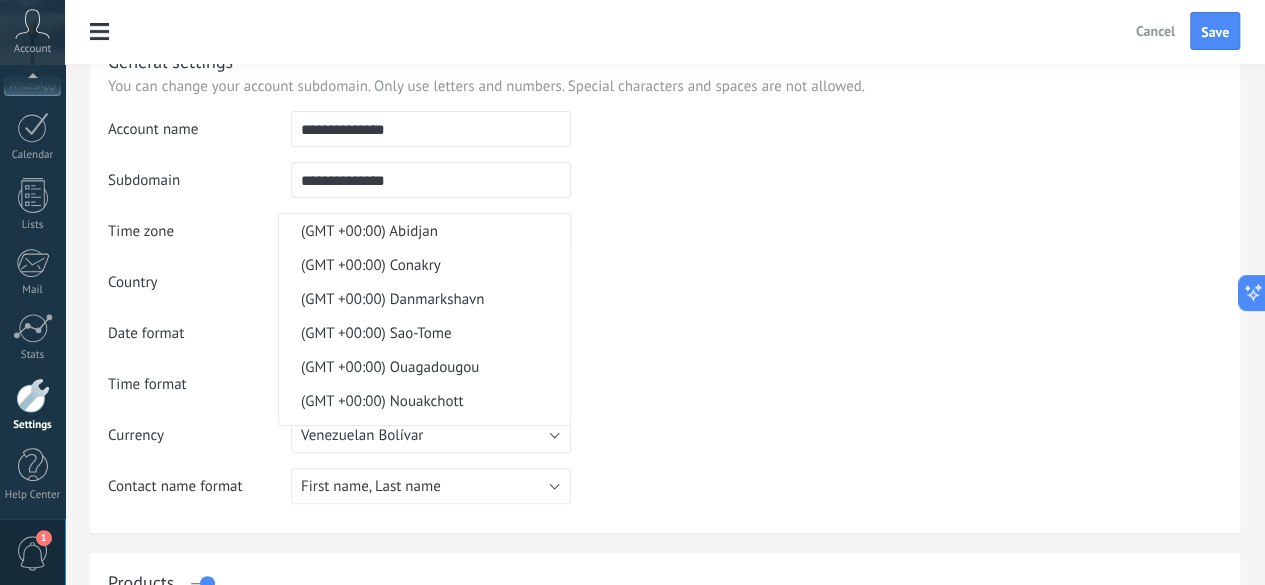 scroll, scrollTop: 11312, scrollLeft: 0, axis: vertical 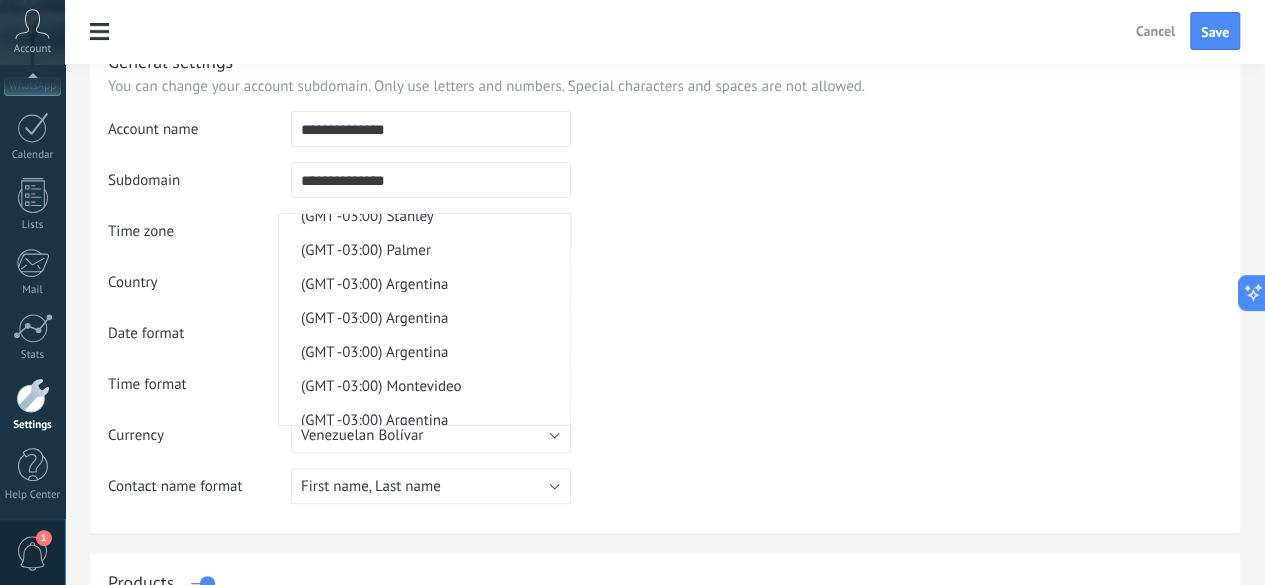 type 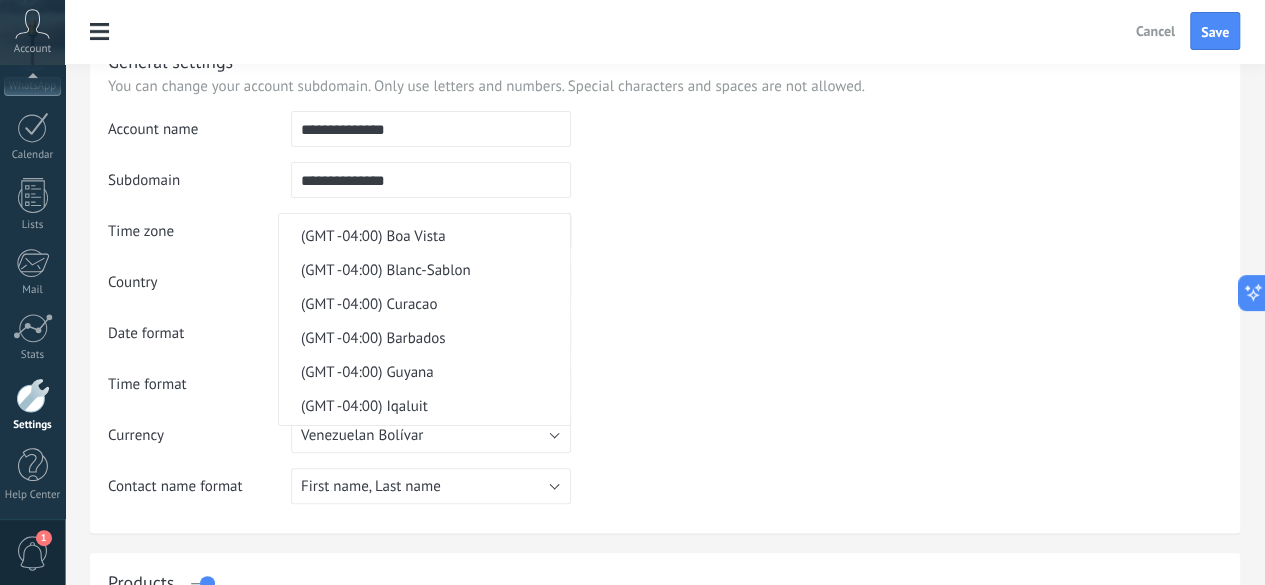 scroll, scrollTop: 10768, scrollLeft: 0, axis: vertical 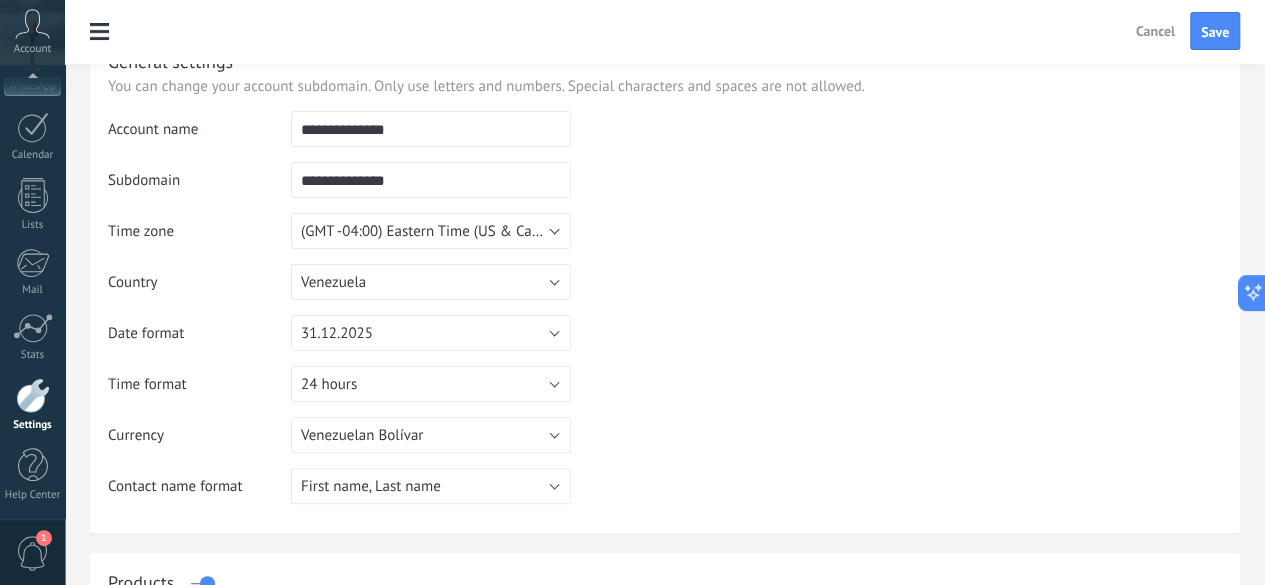 click at bounding box center (896, 213) 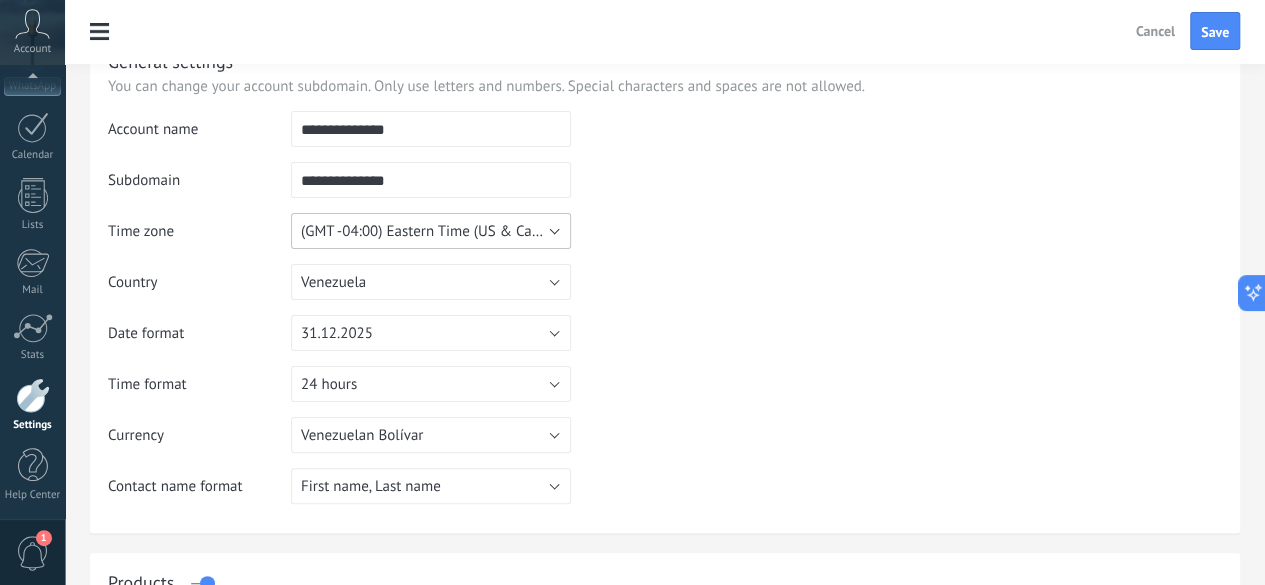 click on "(GMT -04:00) Eastern Time (US & Canada)" at bounding box center [434, 231] 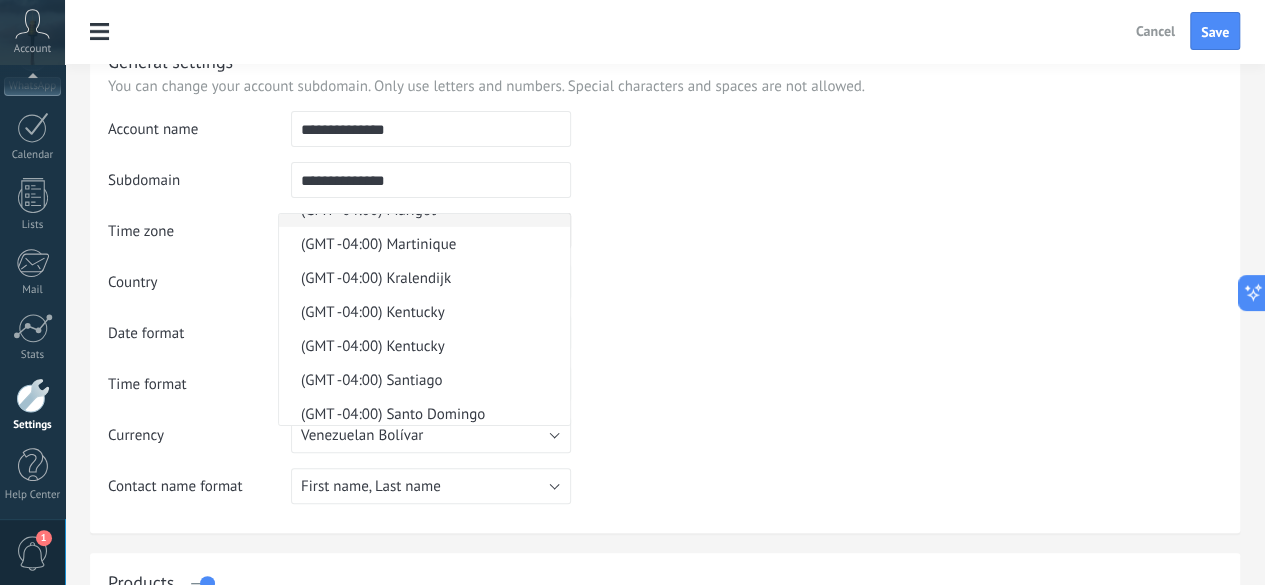 scroll, scrollTop: 10969, scrollLeft: 0, axis: vertical 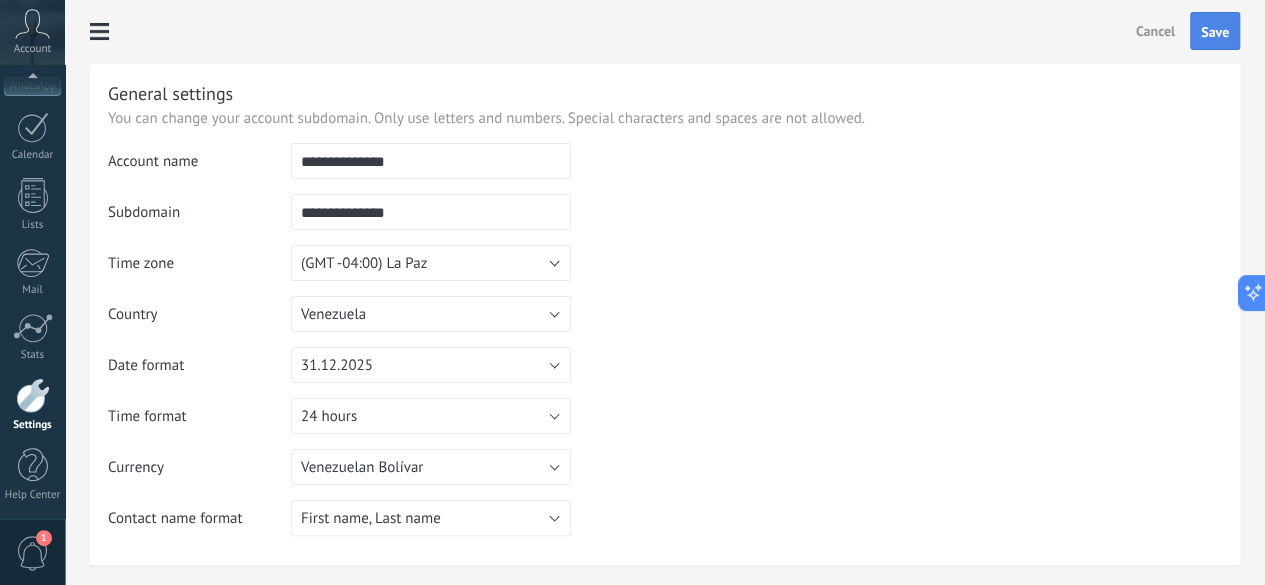 click on "Save" at bounding box center [1215, 32] 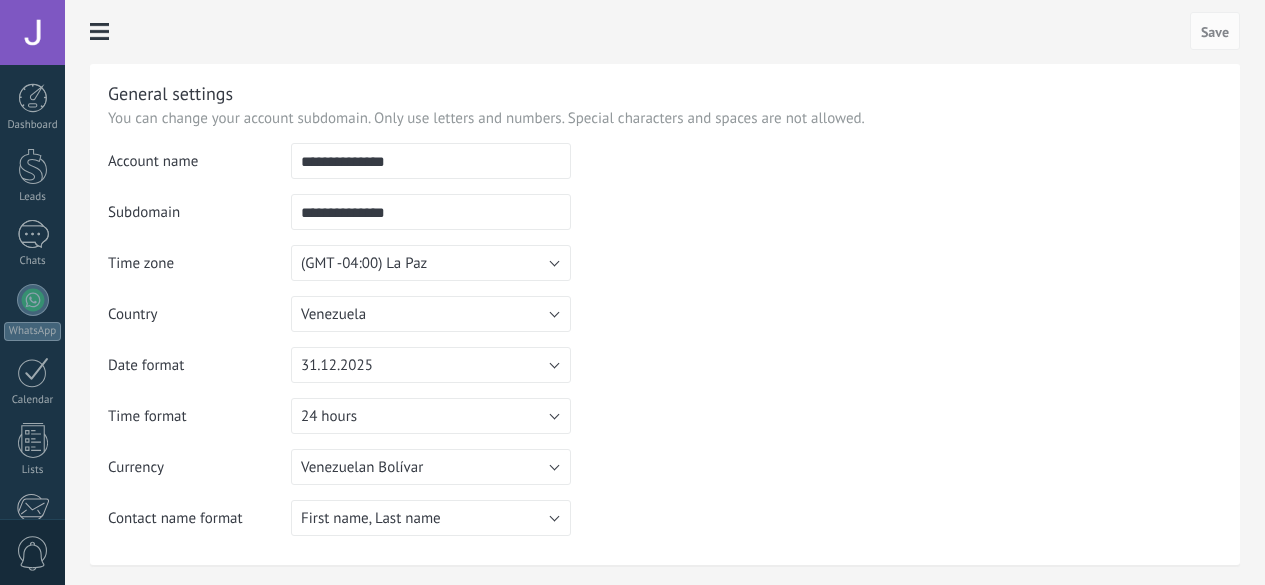 scroll, scrollTop: 0, scrollLeft: 0, axis: both 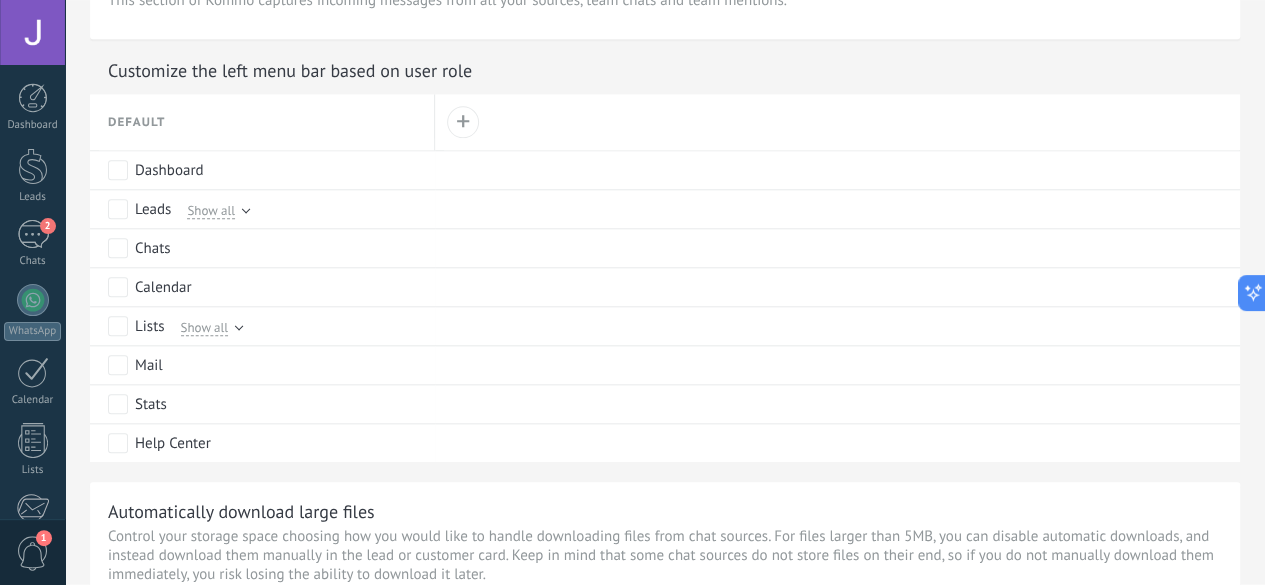 click on "AI agent" at bounding box center [-116, 429] 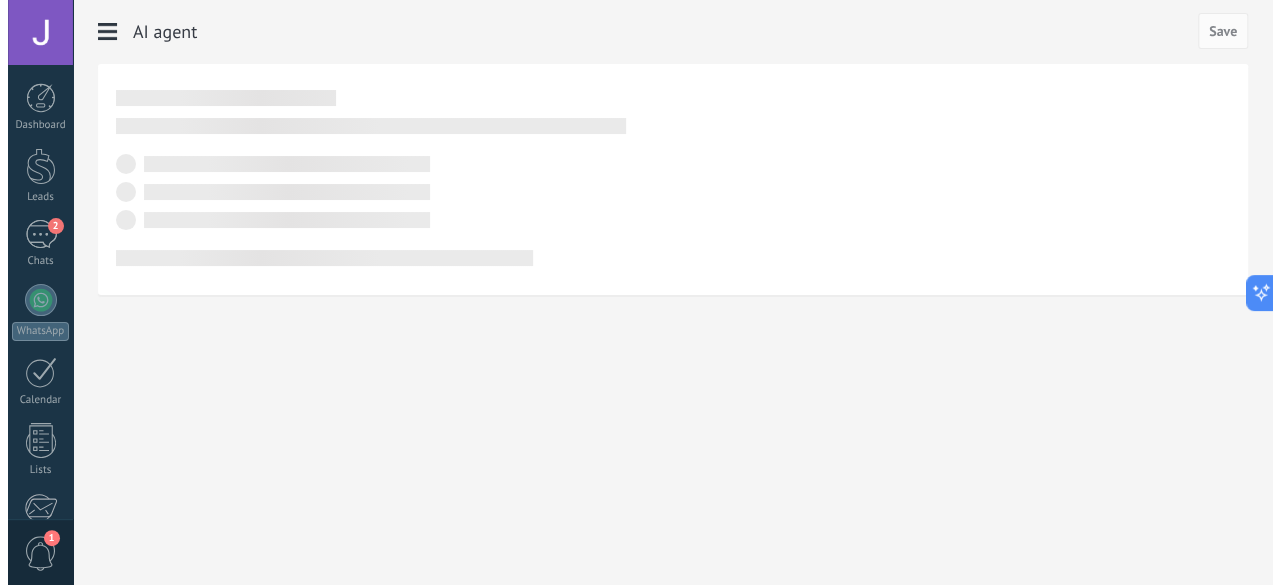 scroll, scrollTop: 0, scrollLeft: 0, axis: both 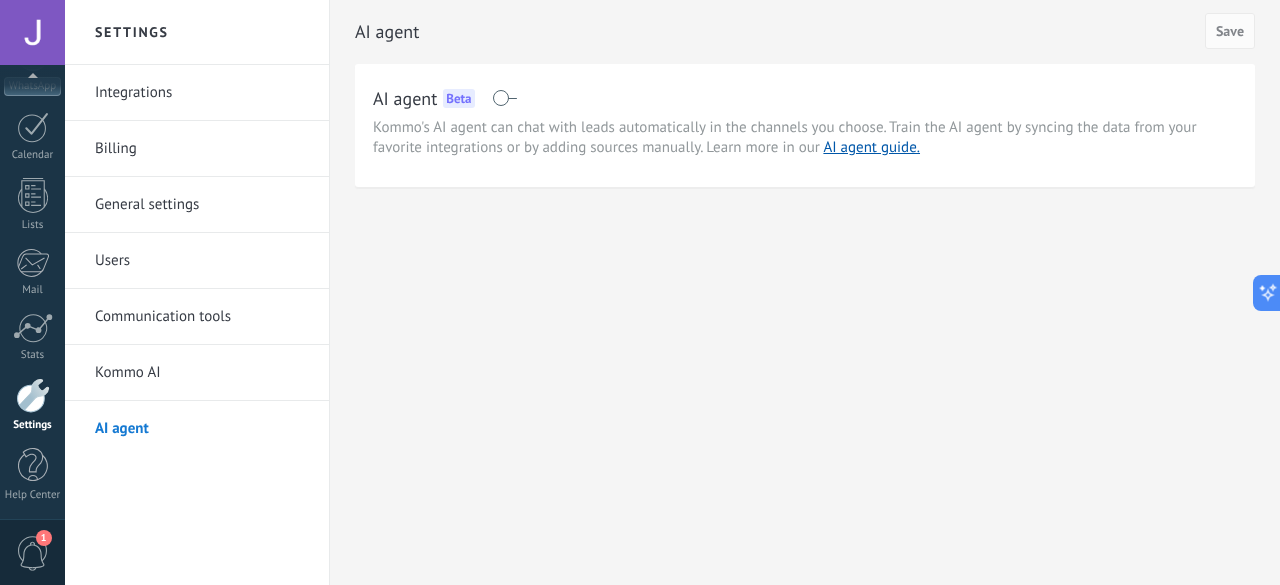 click on "Communication tools" at bounding box center [202, 317] 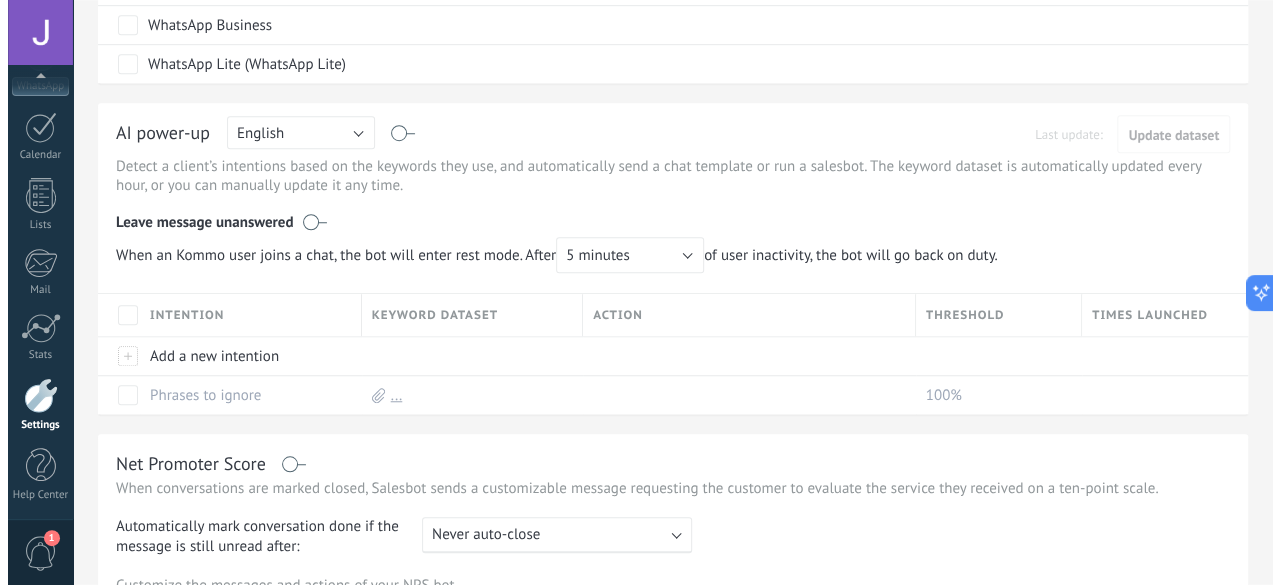 scroll, scrollTop: 620, scrollLeft: 0, axis: vertical 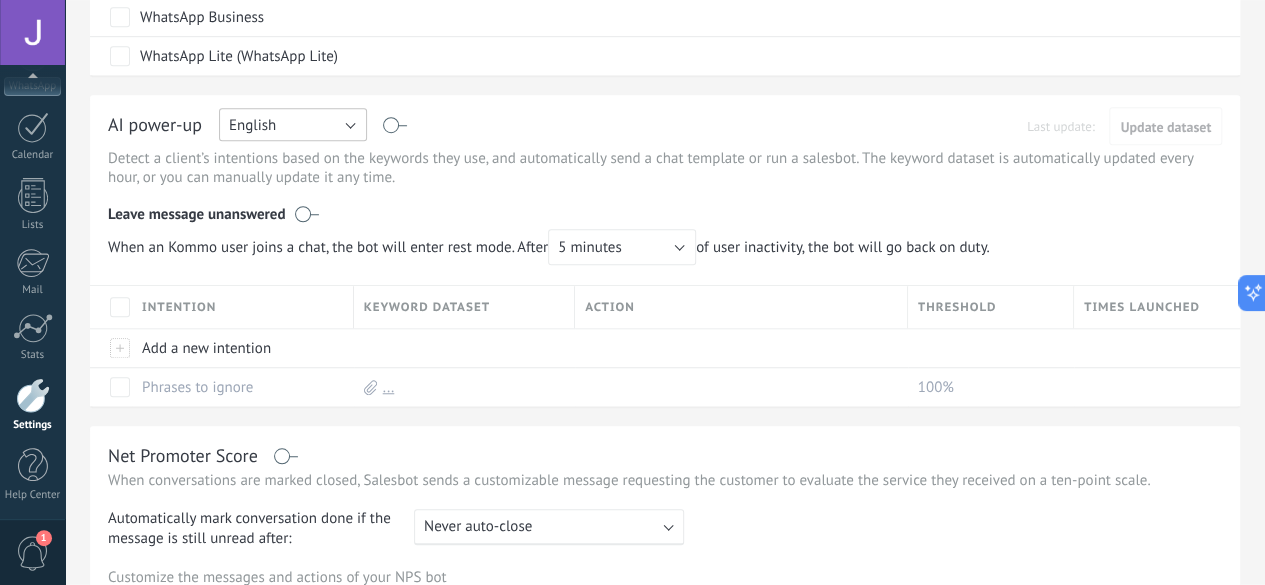 click on "English" at bounding box center (293, 124) 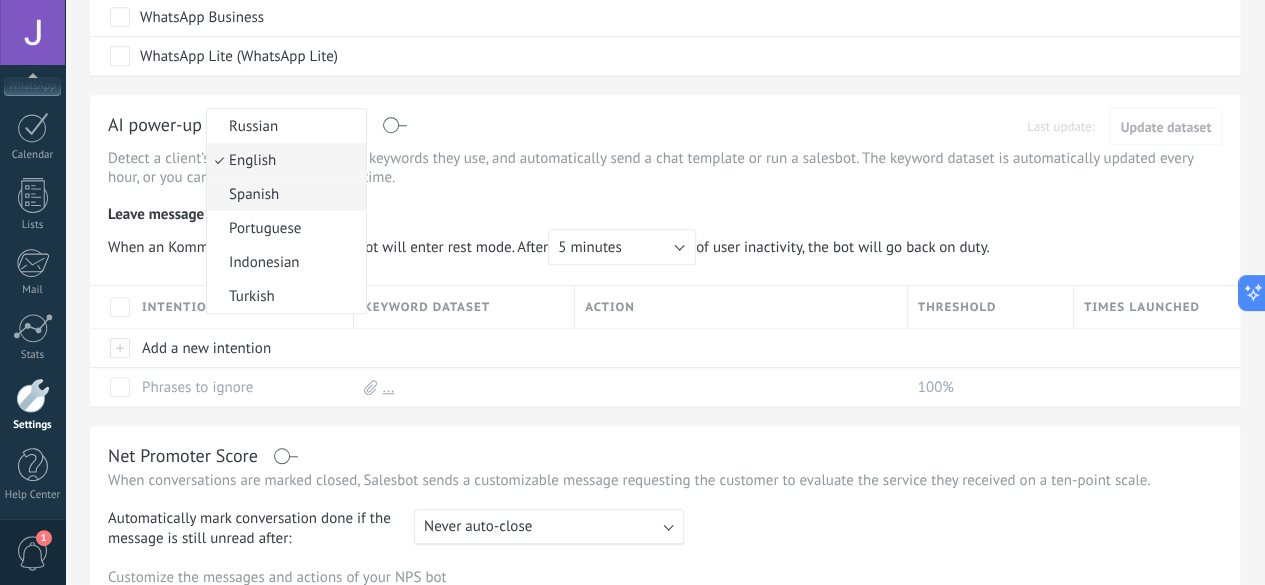 click on "Spanish" at bounding box center [283, 194] 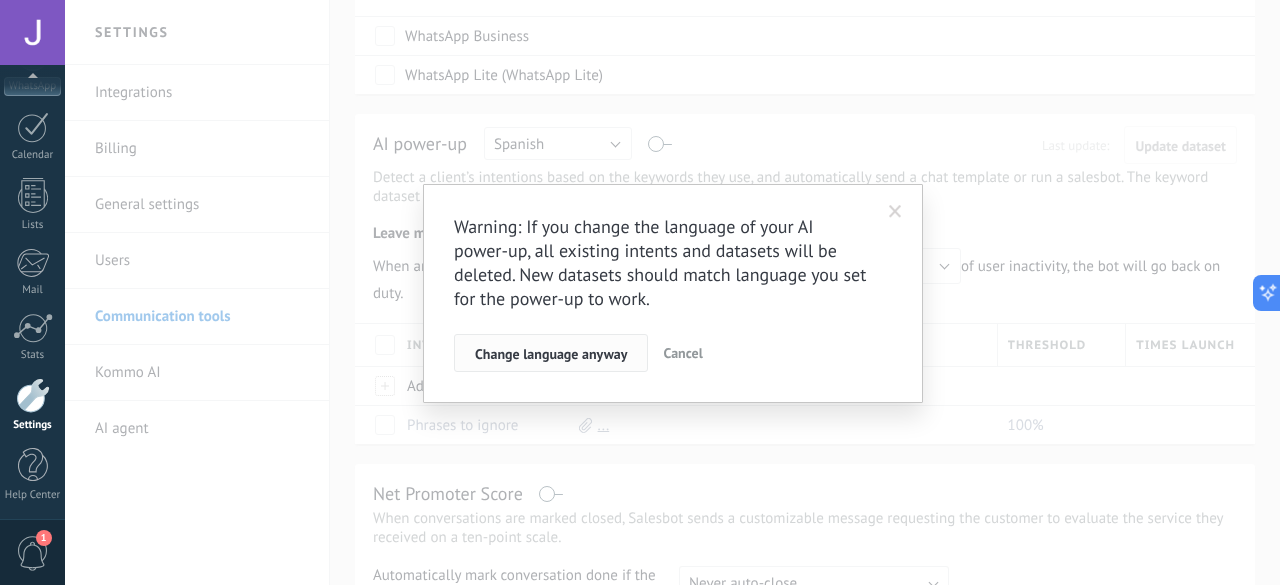click on "Change language anyway" at bounding box center [551, 354] 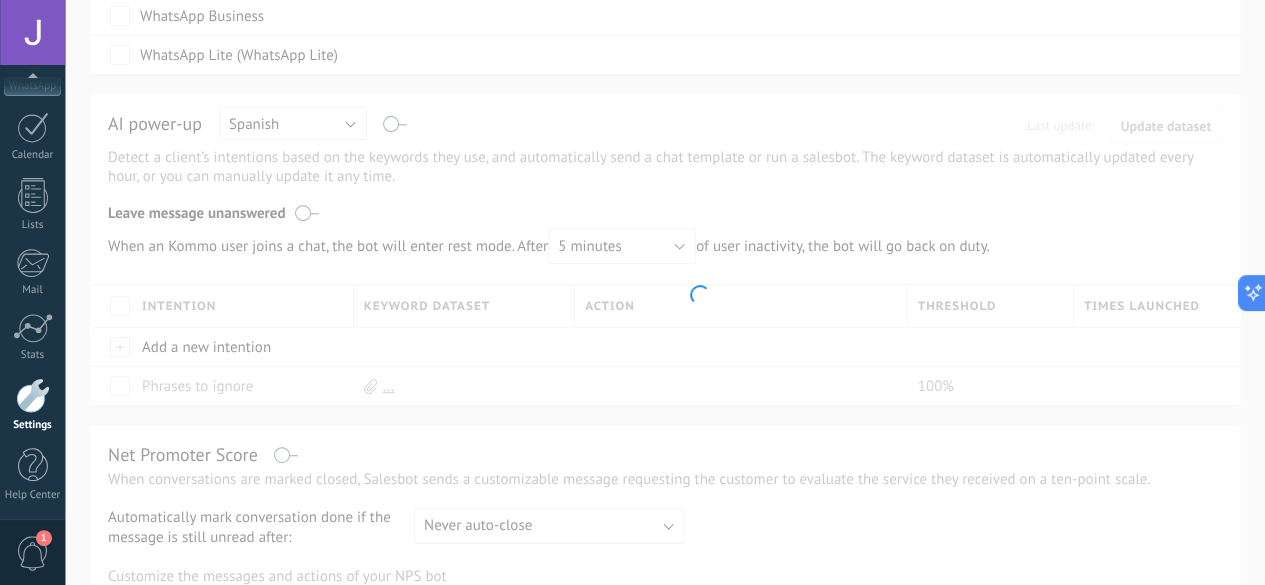 scroll, scrollTop: 0, scrollLeft: 0, axis: both 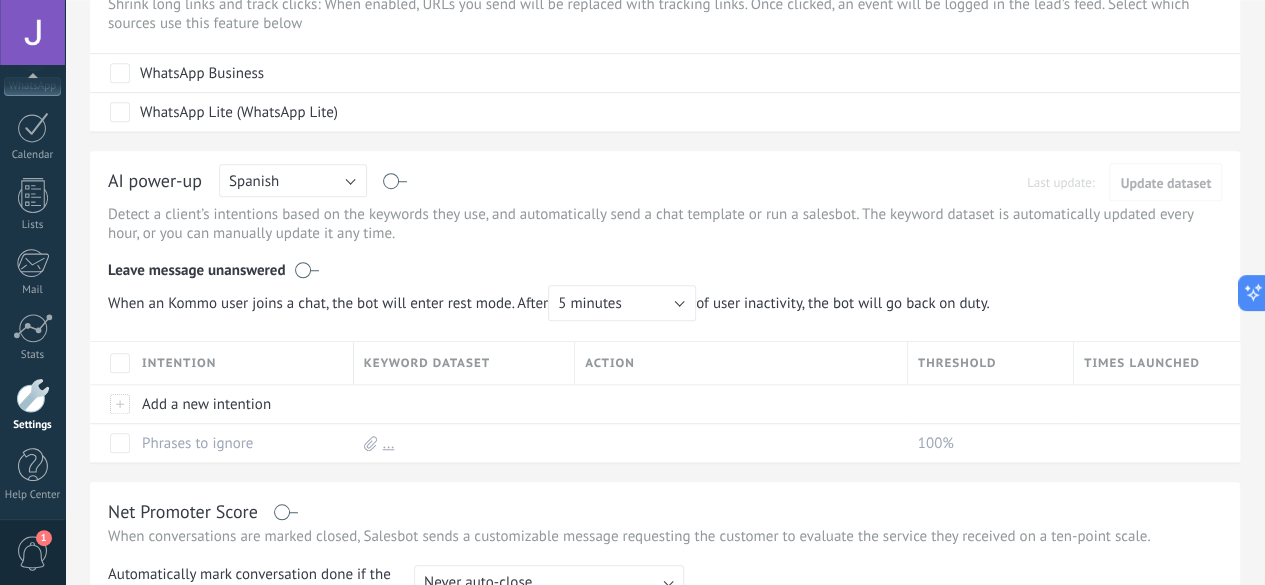 click at bounding box center (307, 270) 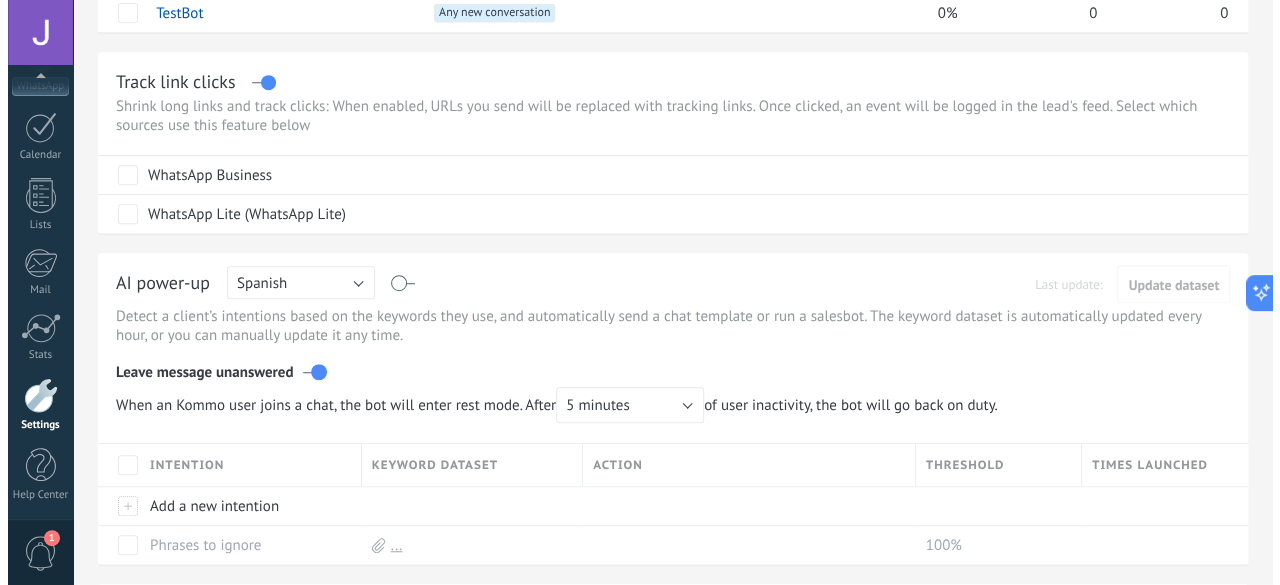 scroll, scrollTop: 0, scrollLeft: 0, axis: both 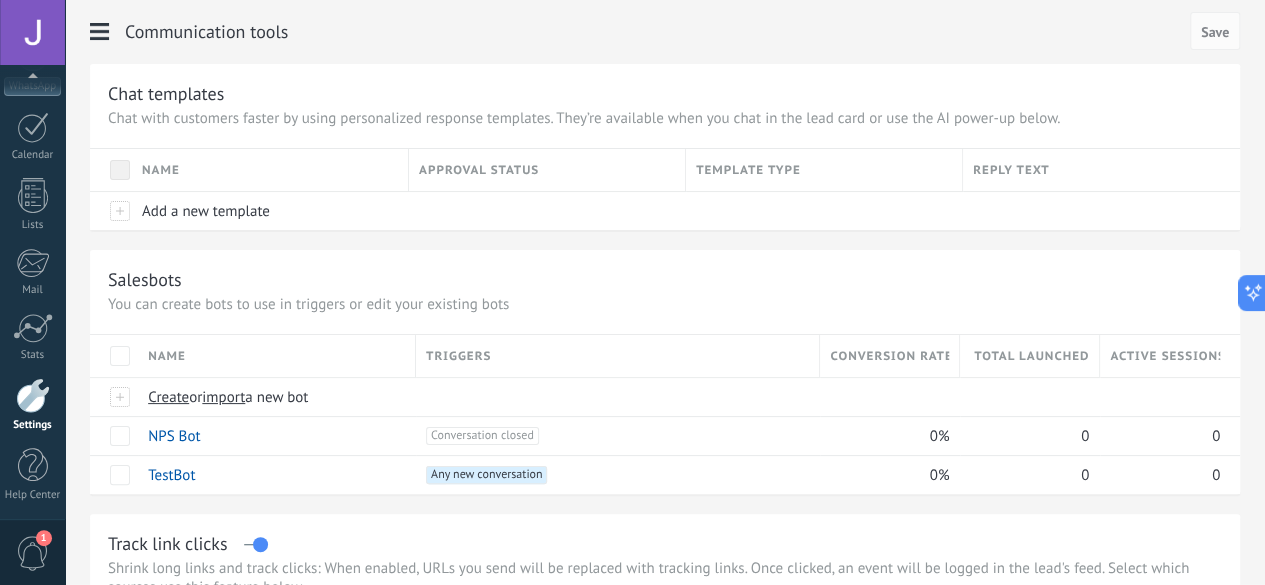click on "Users" at bounding box center (-116, 261) 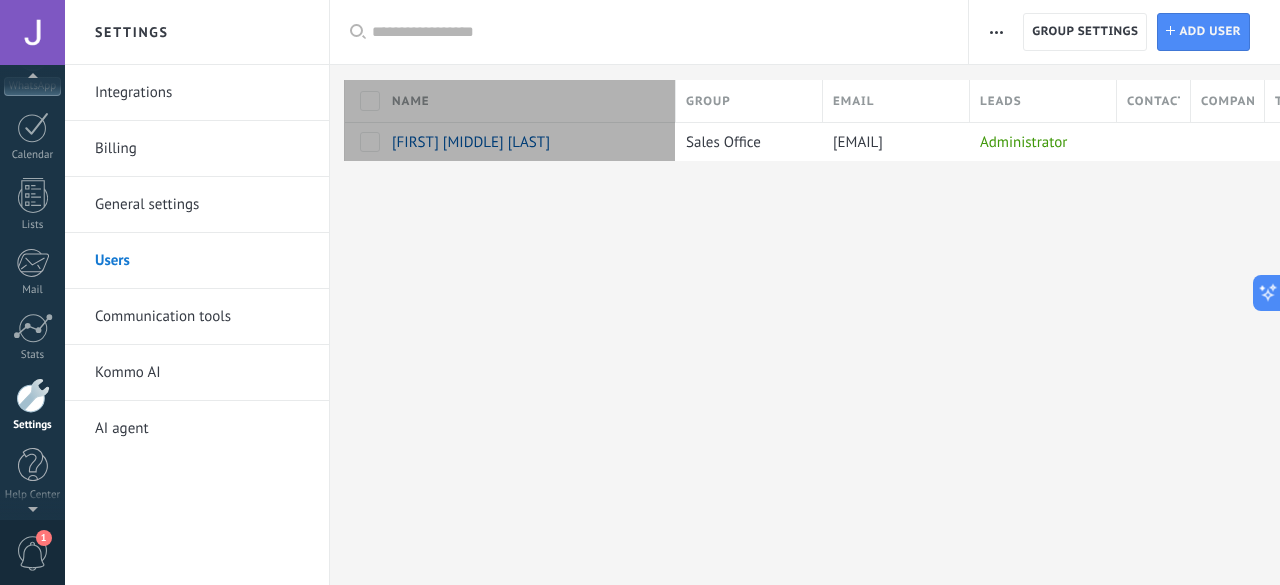 drag, startPoint x: 526, startPoint y: 102, endPoint x: 673, endPoint y: 75, distance: 149.45903 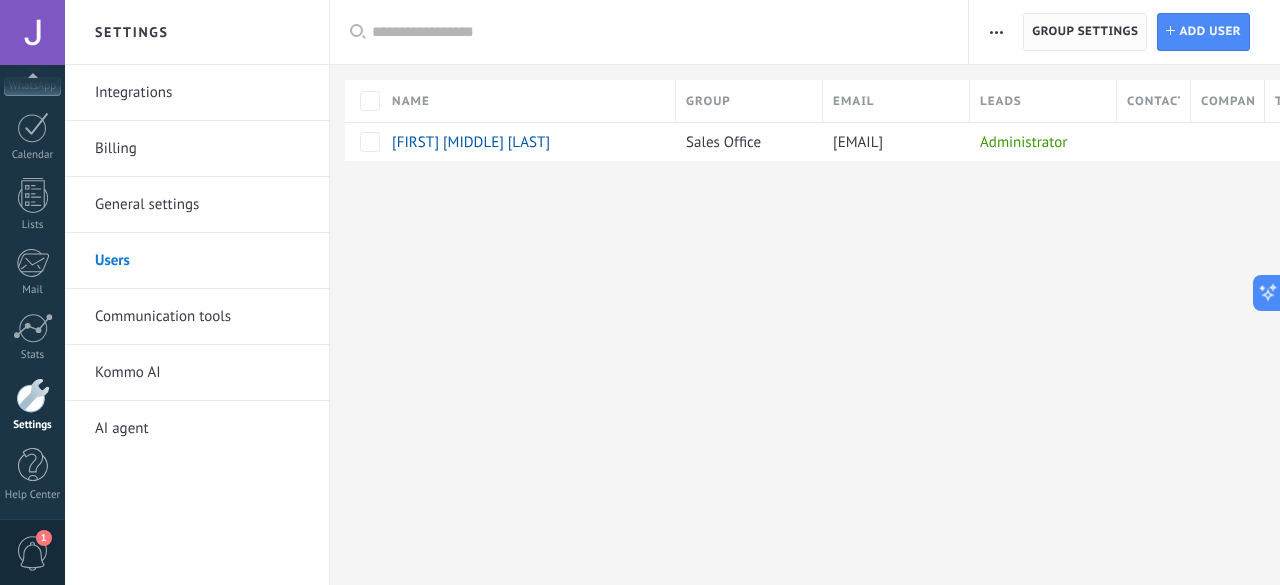 click on "Group settings" at bounding box center [1085, 32] 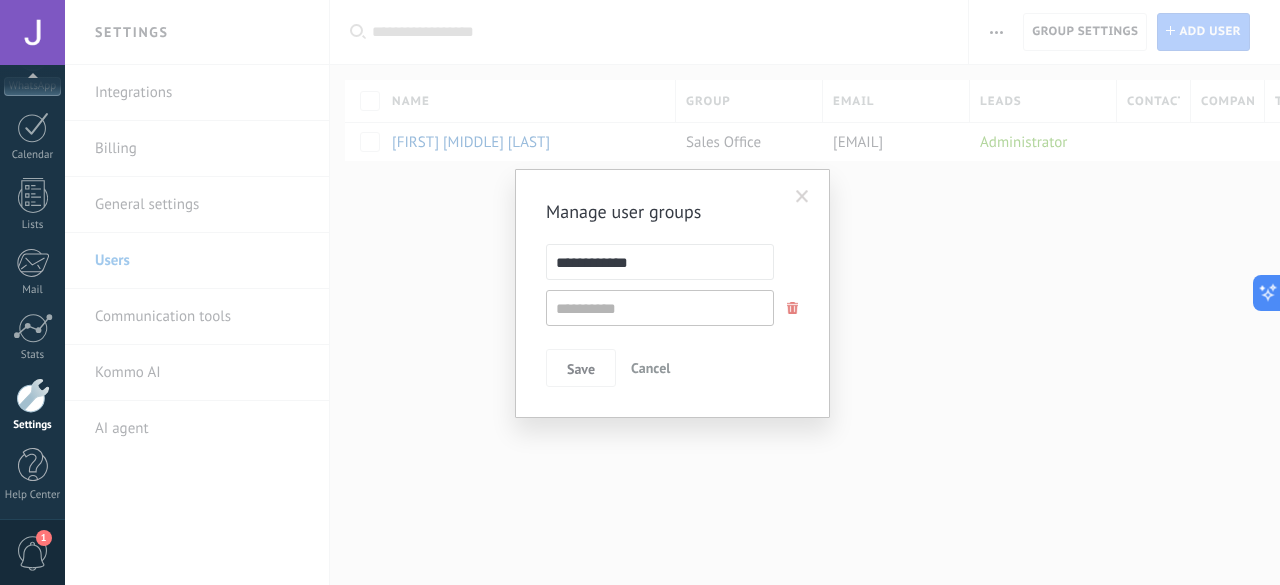 click at bounding box center [802, 197] 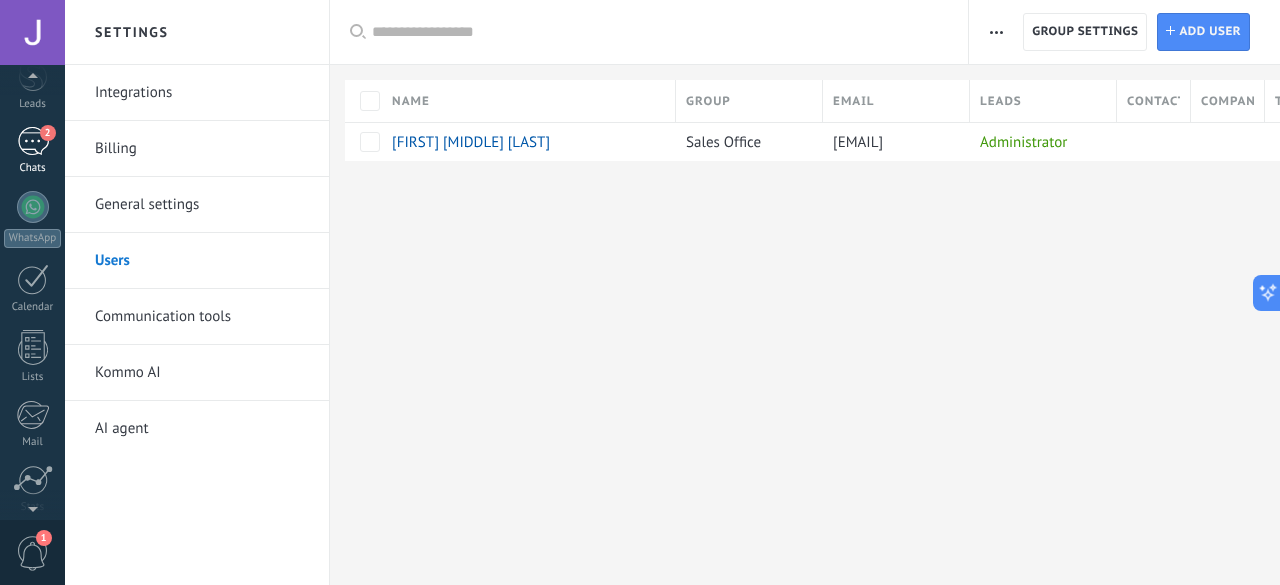 scroll, scrollTop: 74, scrollLeft: 0, axis: vertical 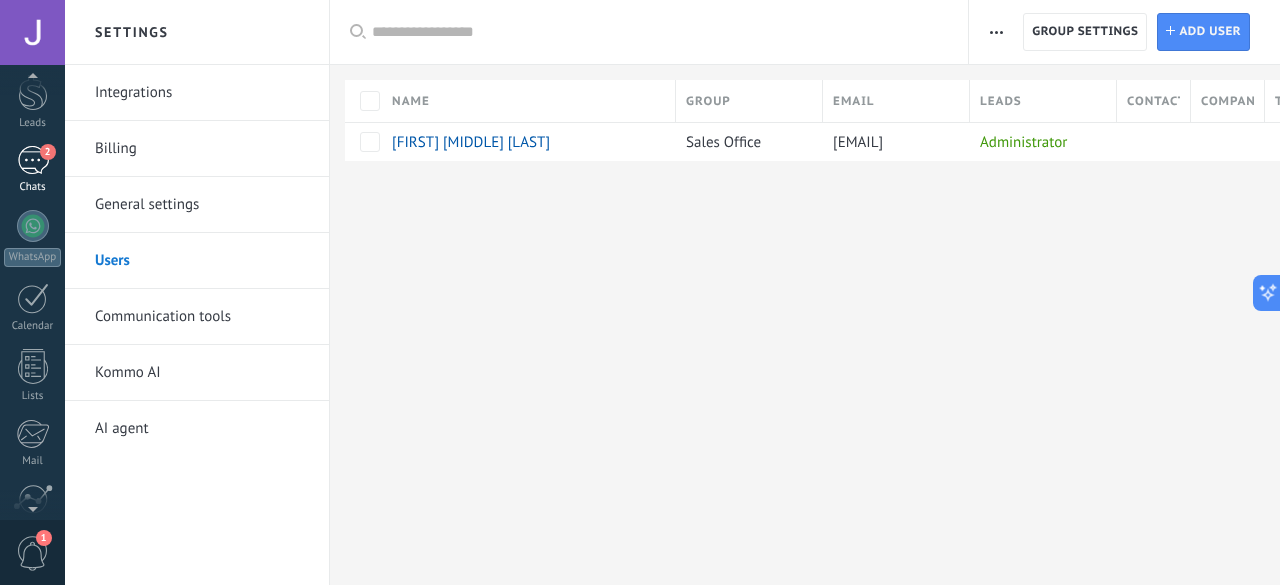 click on "2" at bounding box center (48, 152) 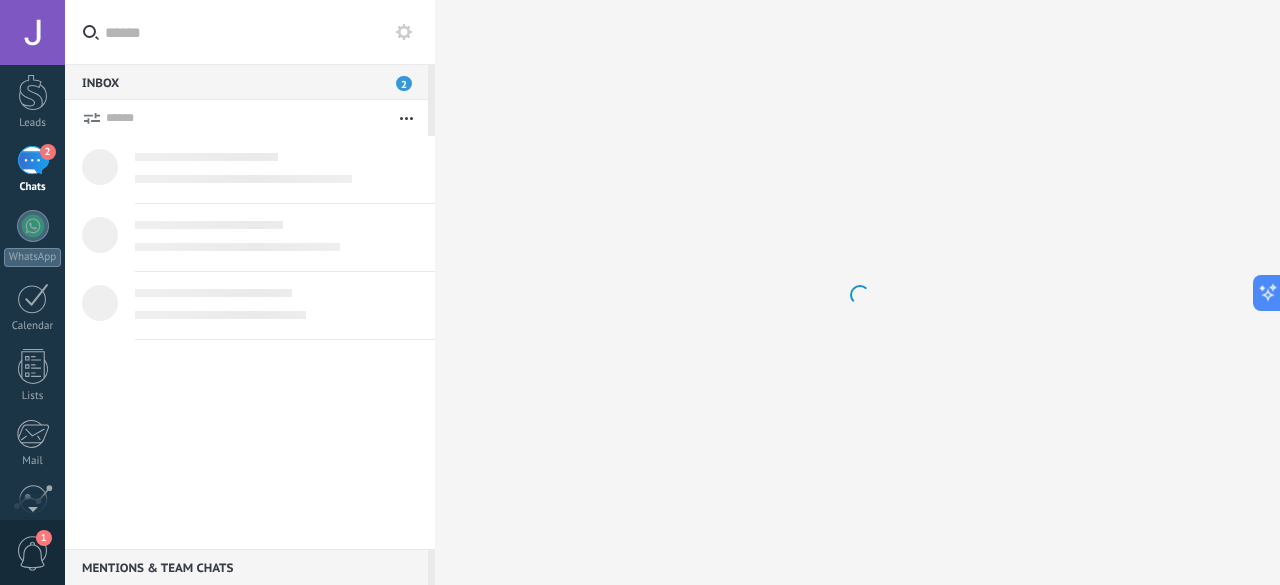 scroll, scrollTop: 0, scrollLeft: 0, axis: both 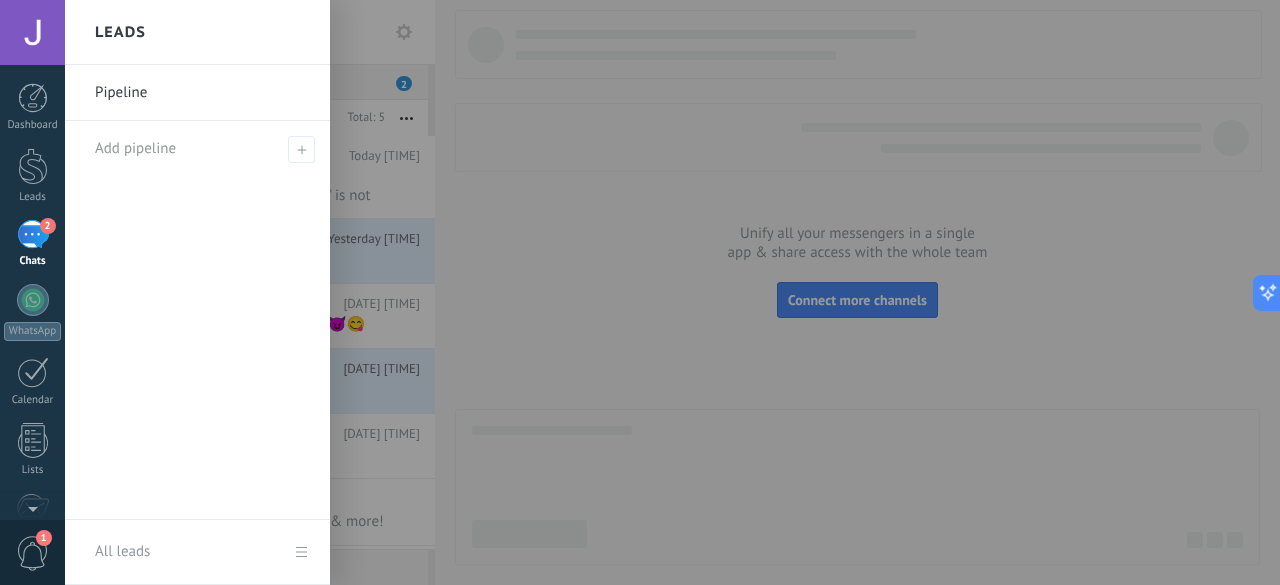 click at bounding box center (705, 292) 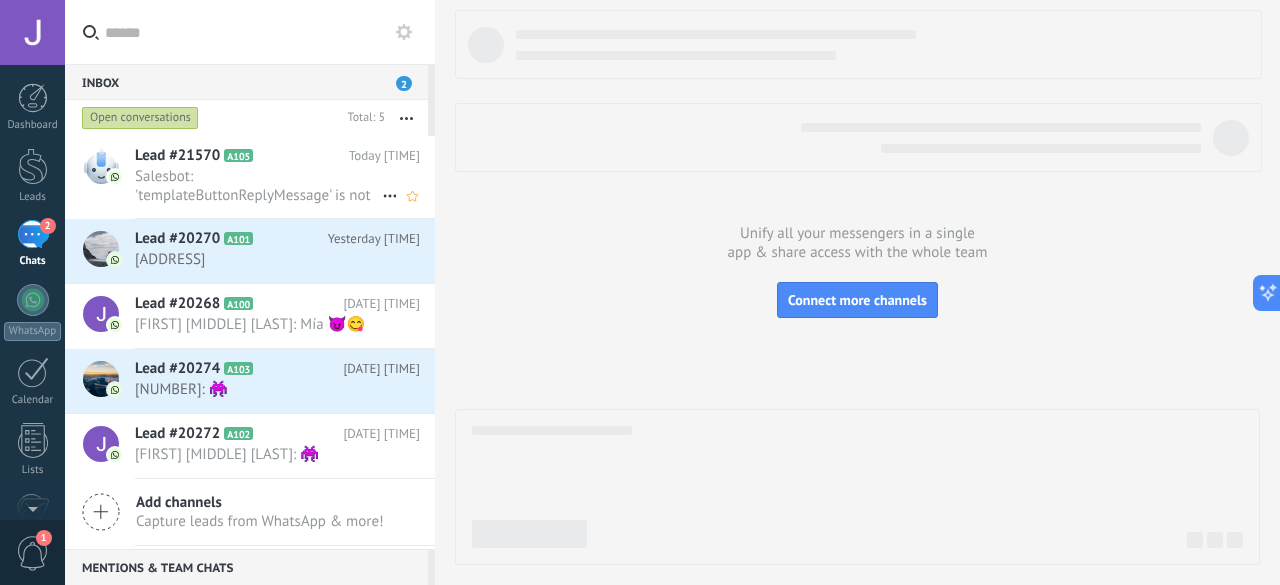 click on "Salesbot: 'templateButtonReplyMessage' is not yet supported. Use your device to view this message." at bounding box center (258, 186) 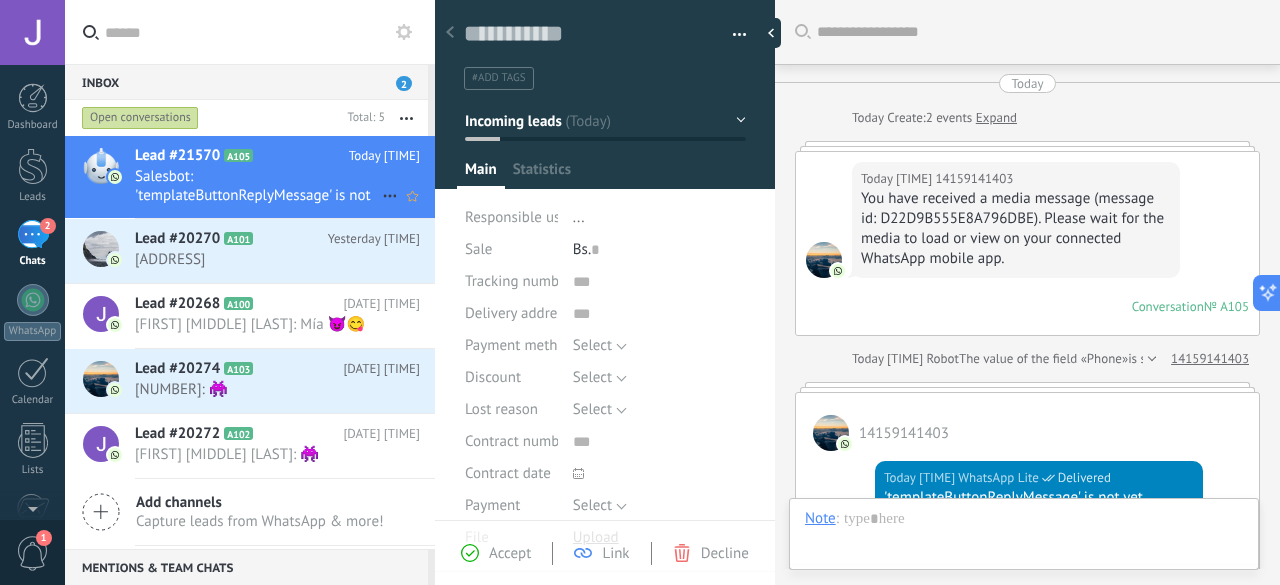 scroll, scrollTop: 30, scrollLeft: 0, axis: vertical 